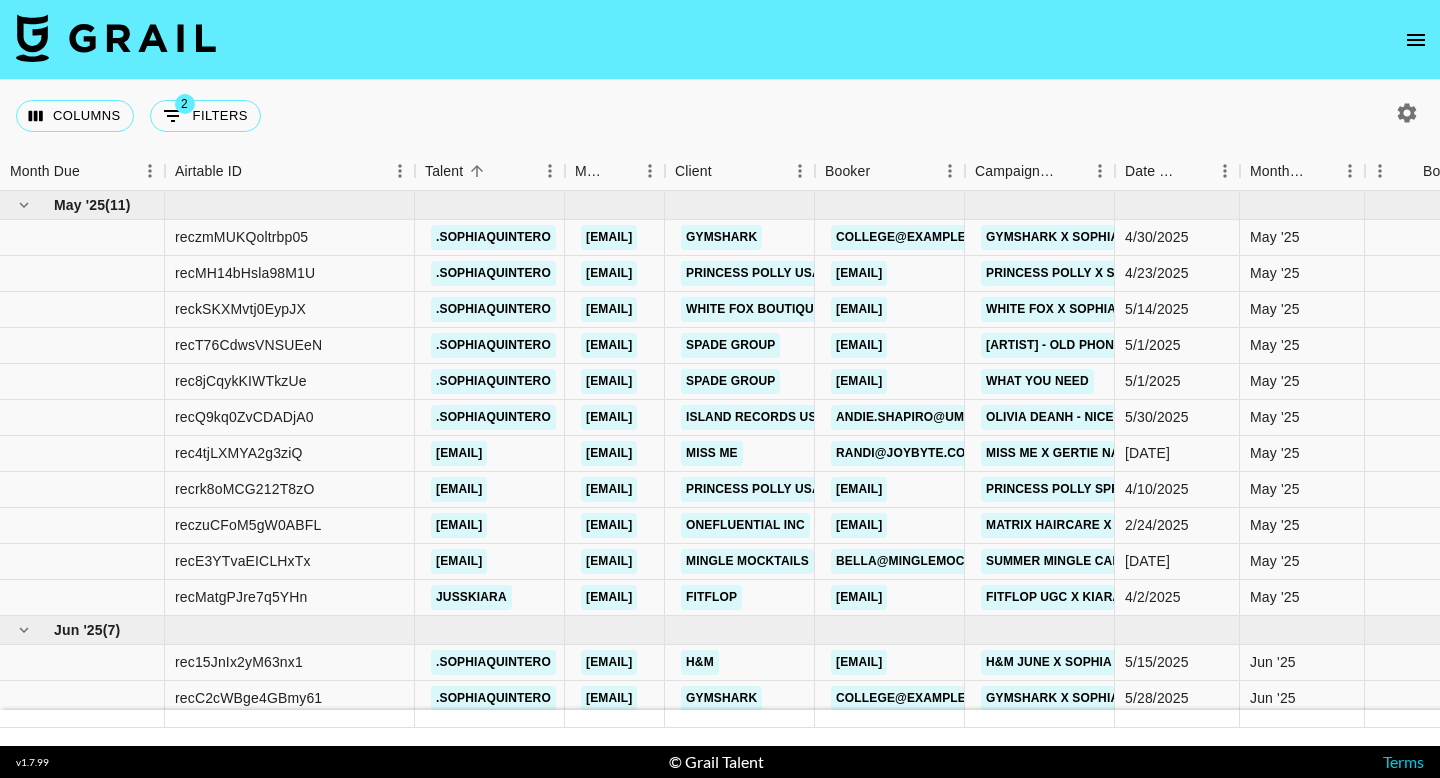 scroll, scrollTop: 0, scrollLeft: 0, axis: both 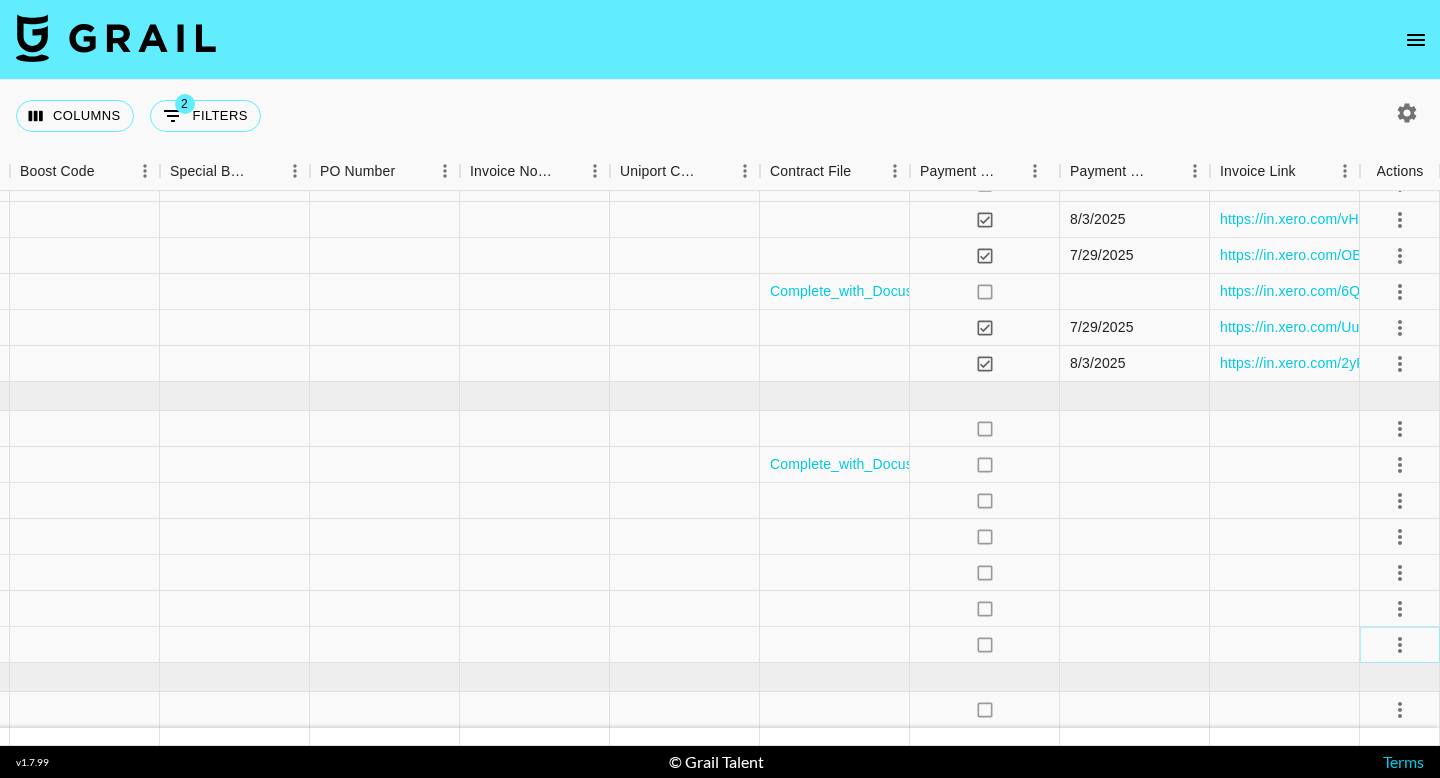 click 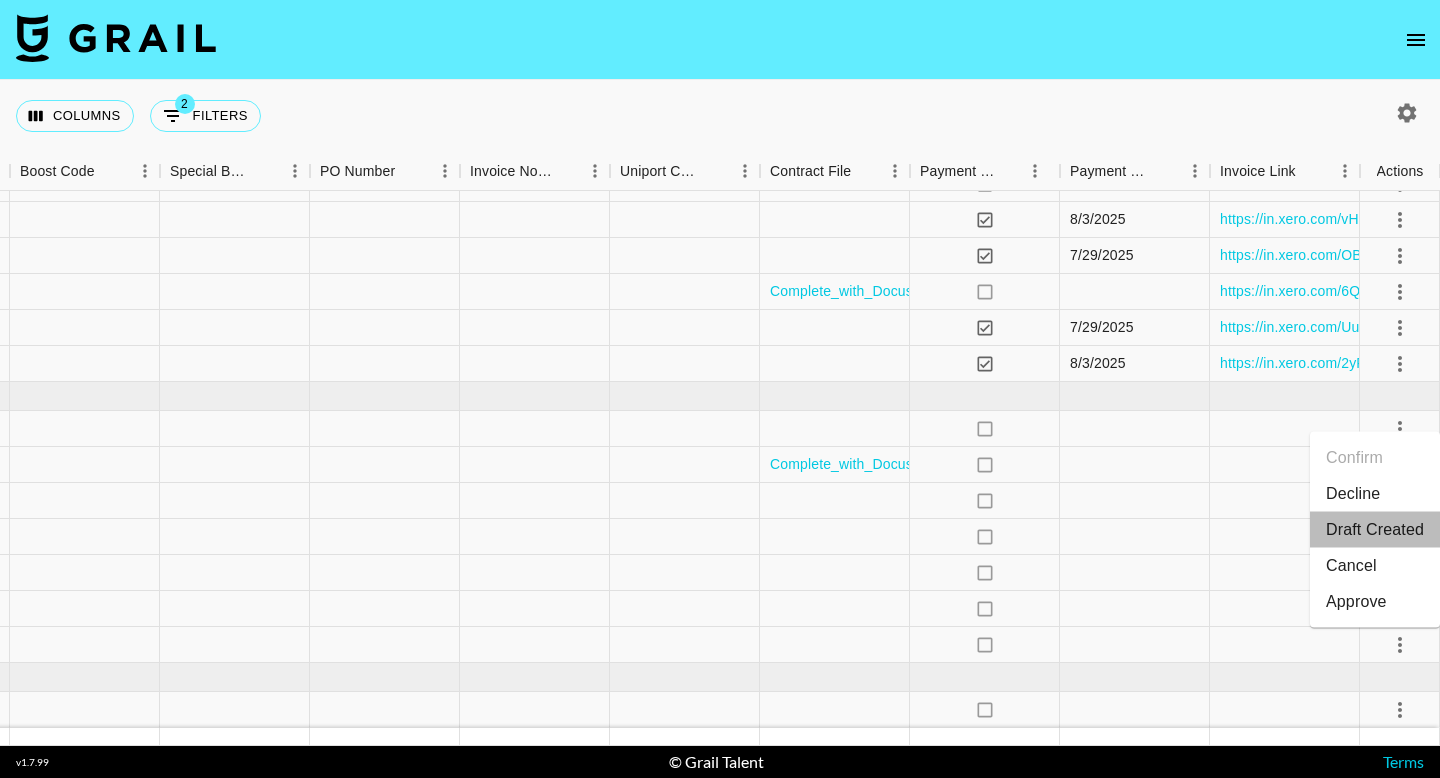 click on "Draft Created" at bounding box center [1375, 530] 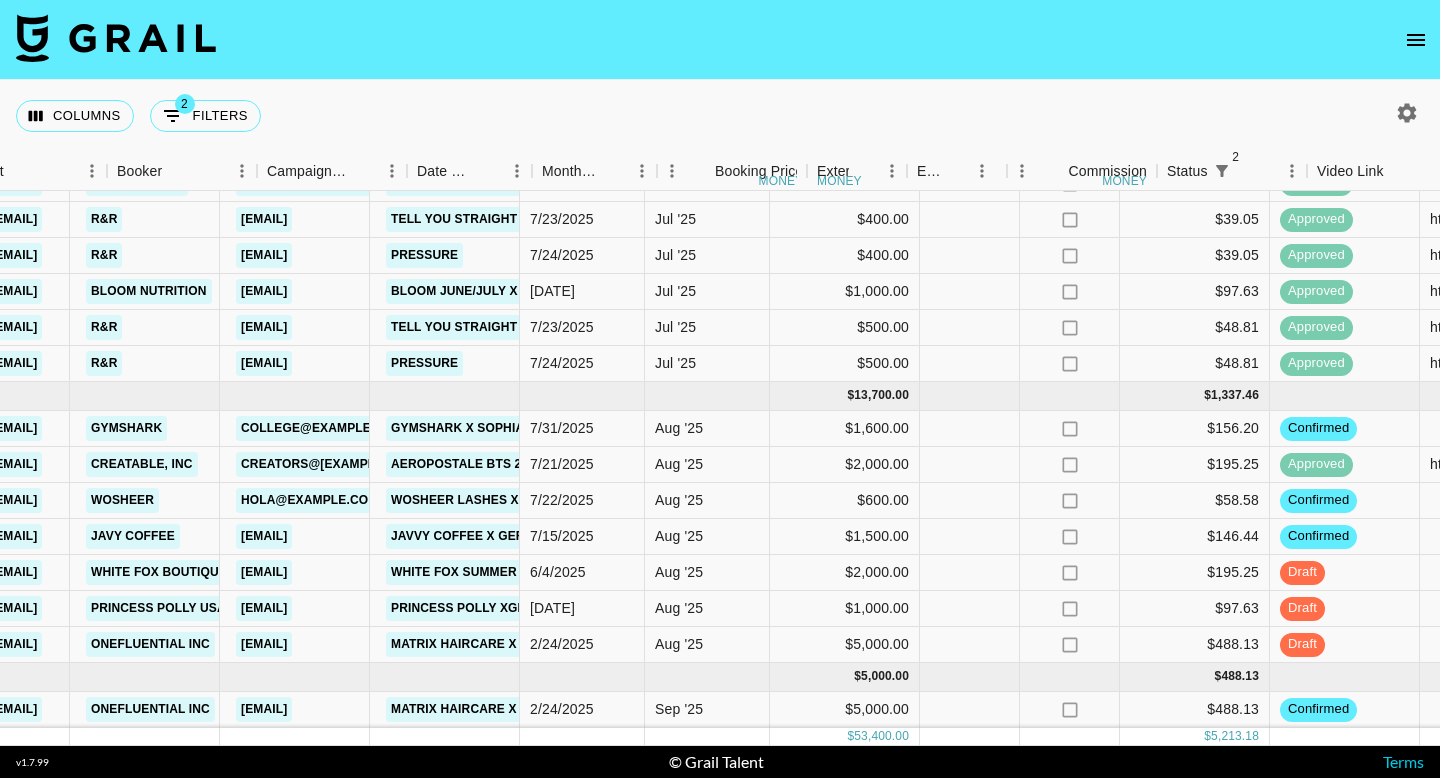 scroll, scrollTop: 904, scrollLeft: 701, axis: both 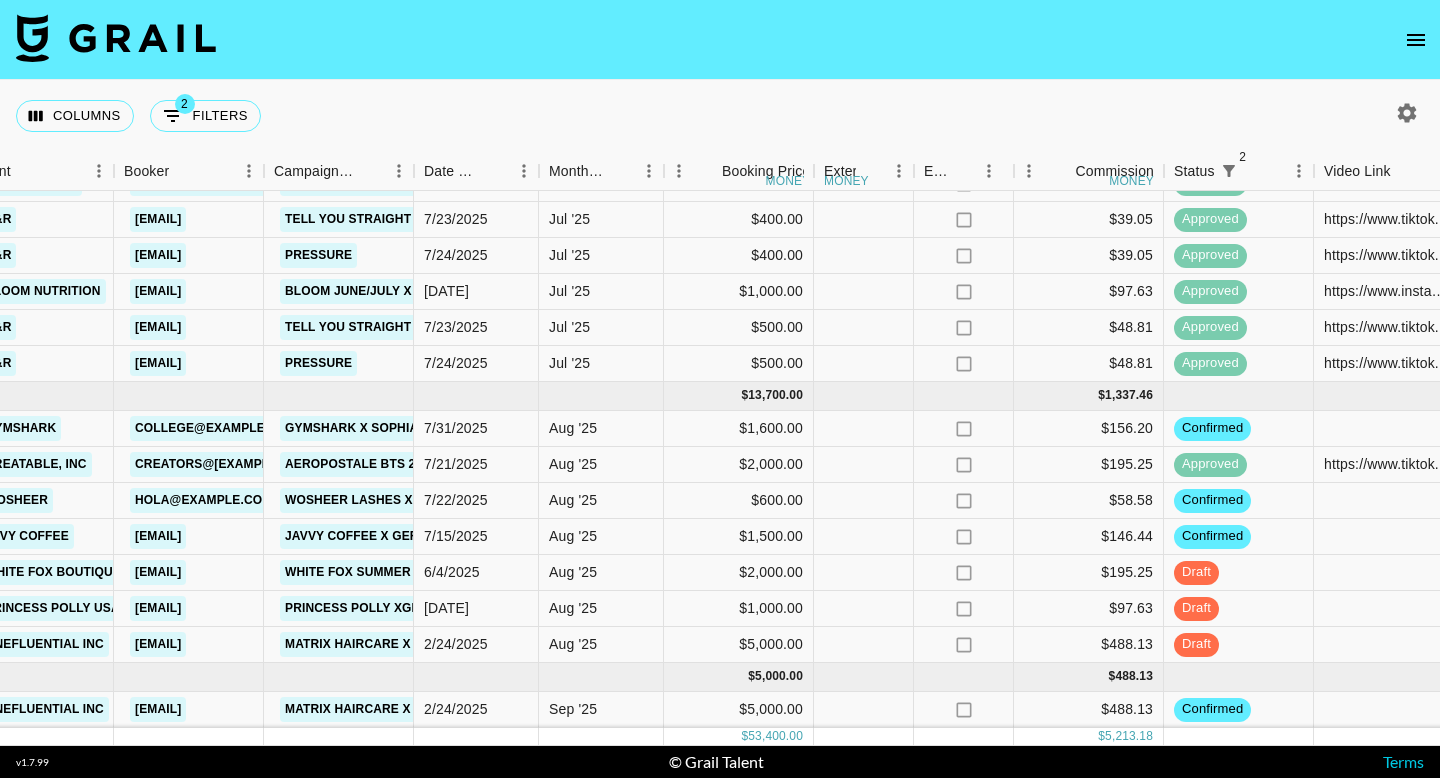 click 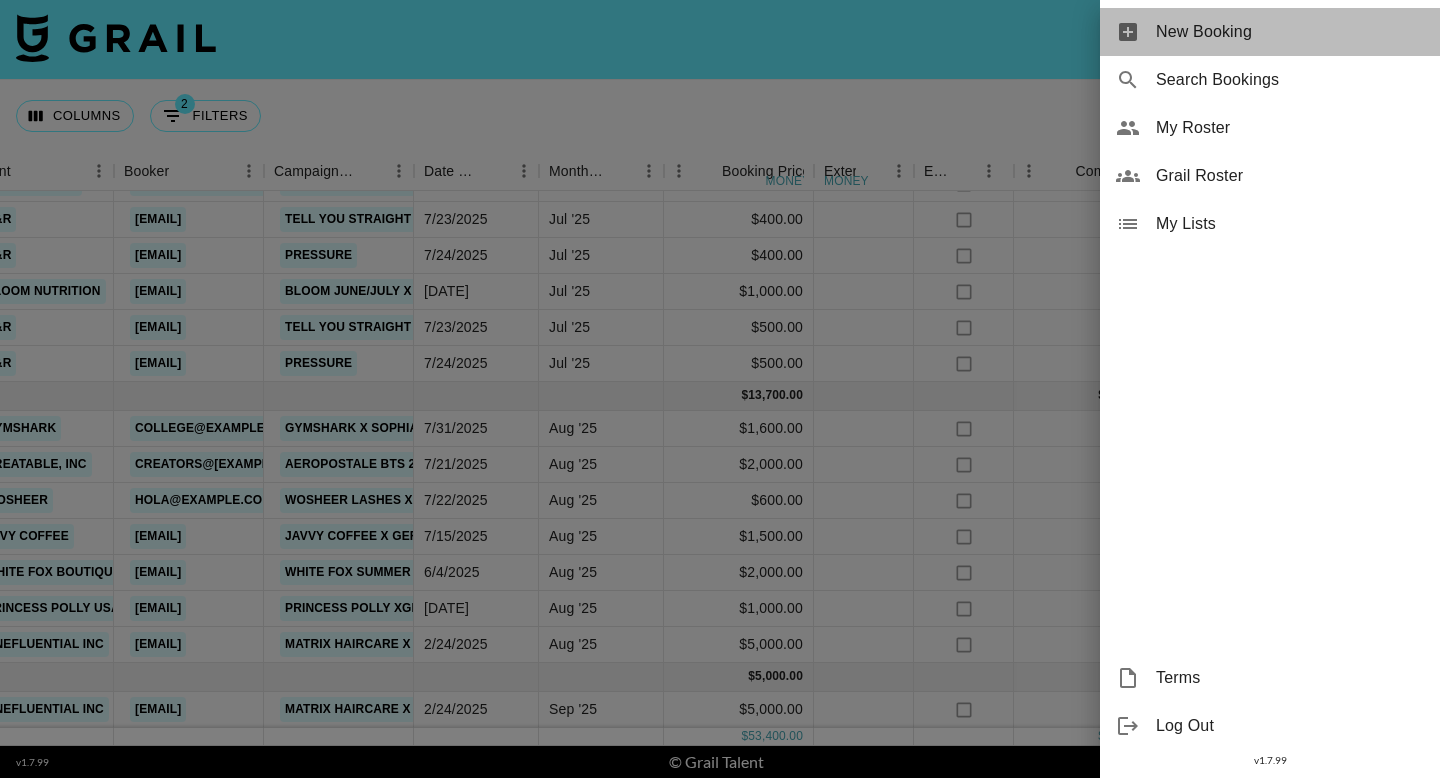 click on "New Booking" at bounding box center [1290, 32] 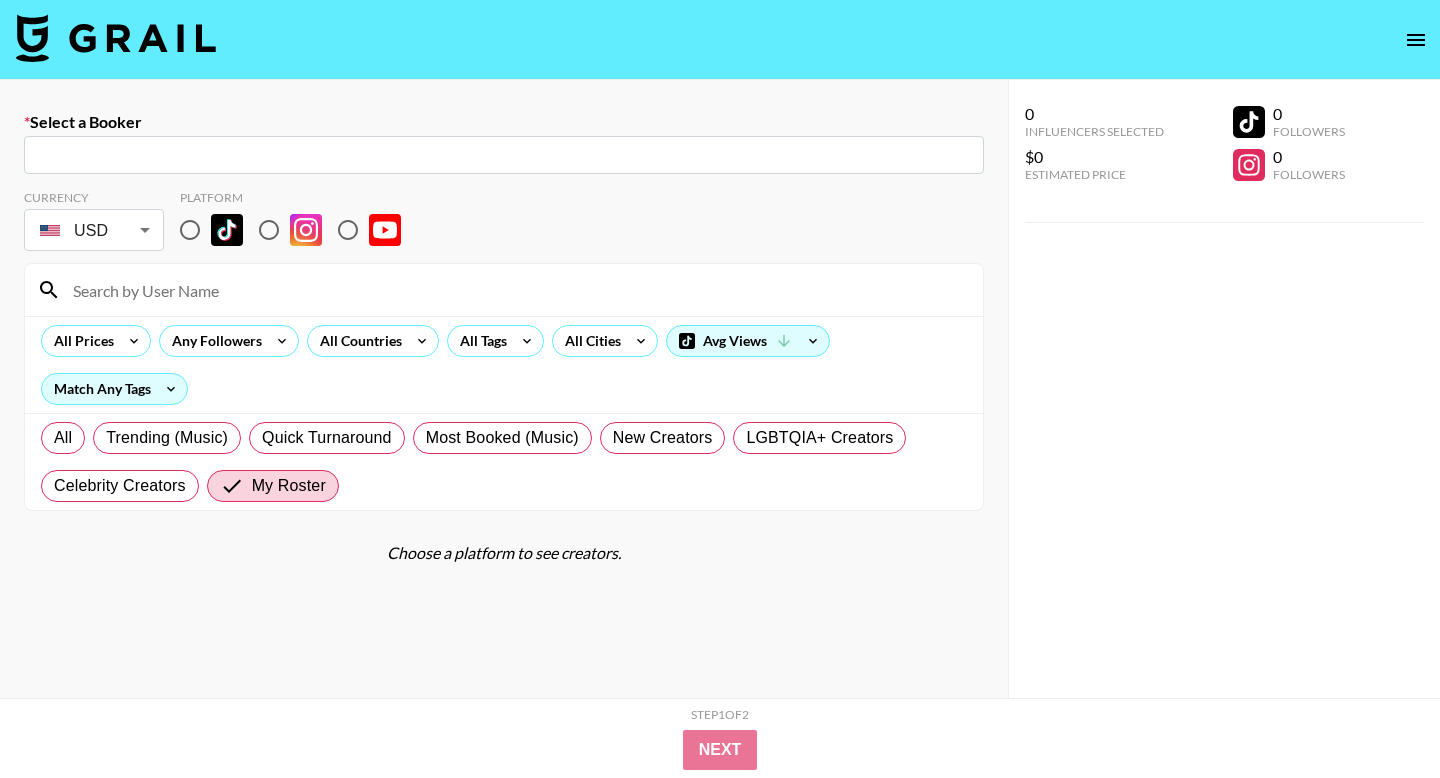 click at bounding box center [504, 155] 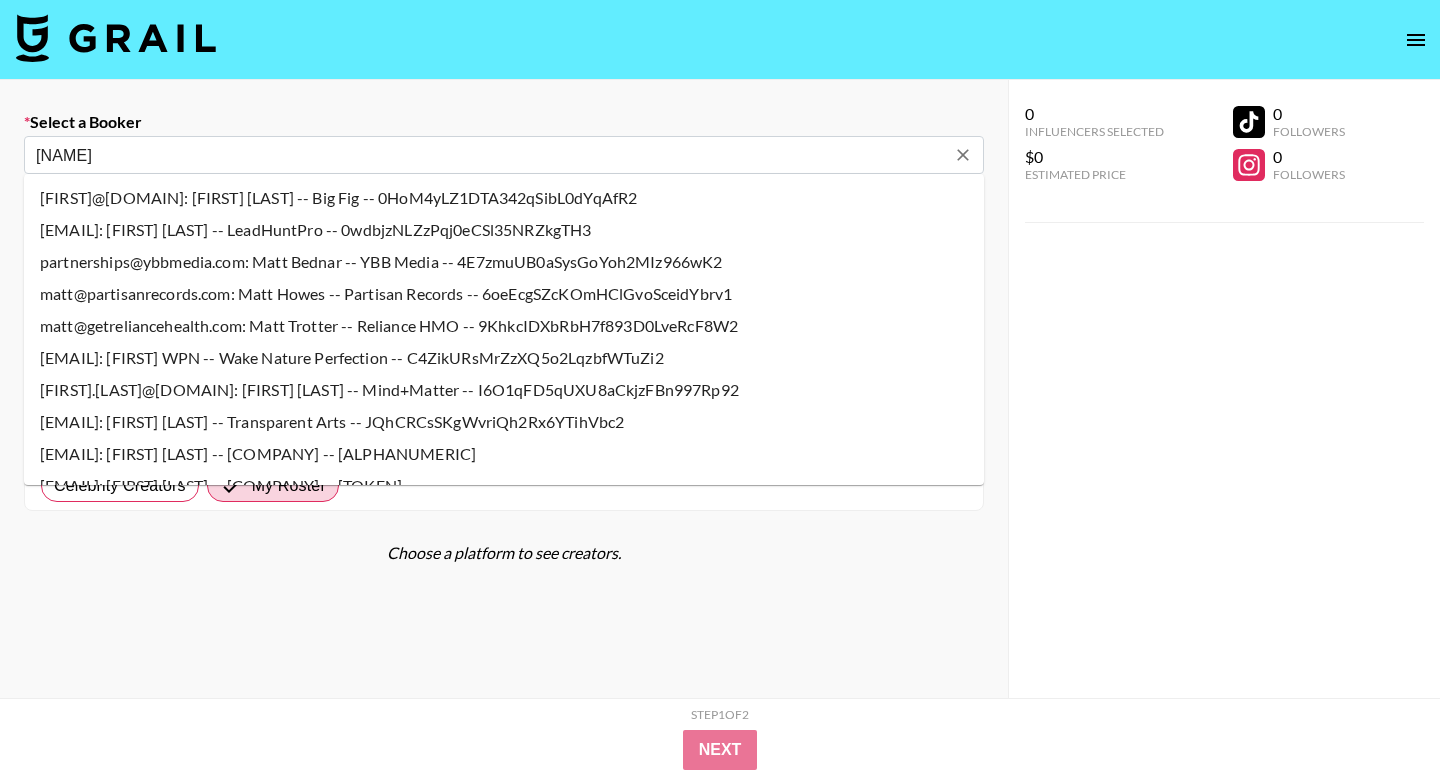 type on "[EMAIL]: [FIRST] [LAST] -- [COMPANY] -- [TOKEN]" 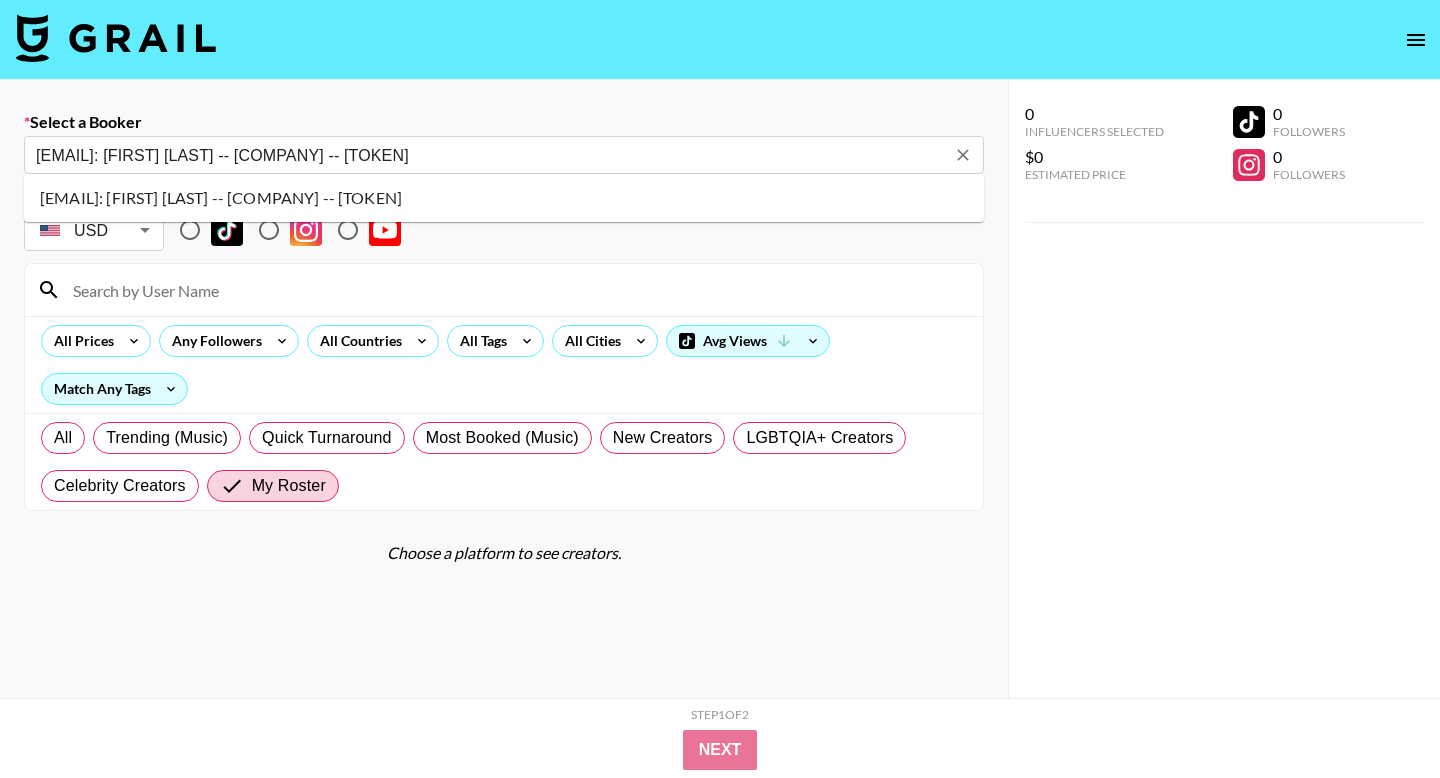 click on "[EMAIL]: [FIRST] [LAST] -- [COMPANY] -- [TOKEN]" at bounding box center [504, 198] 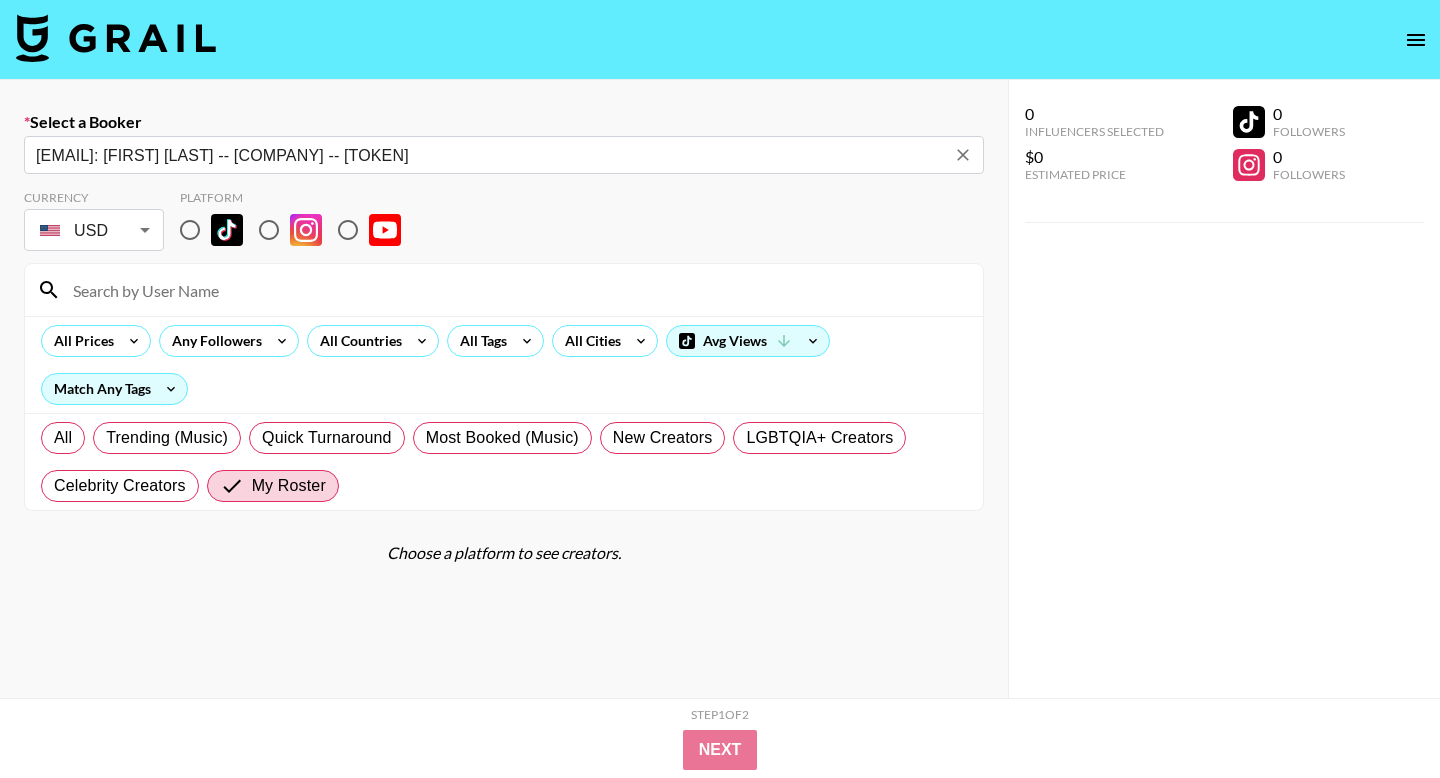 click at bounding box center (190, 230) 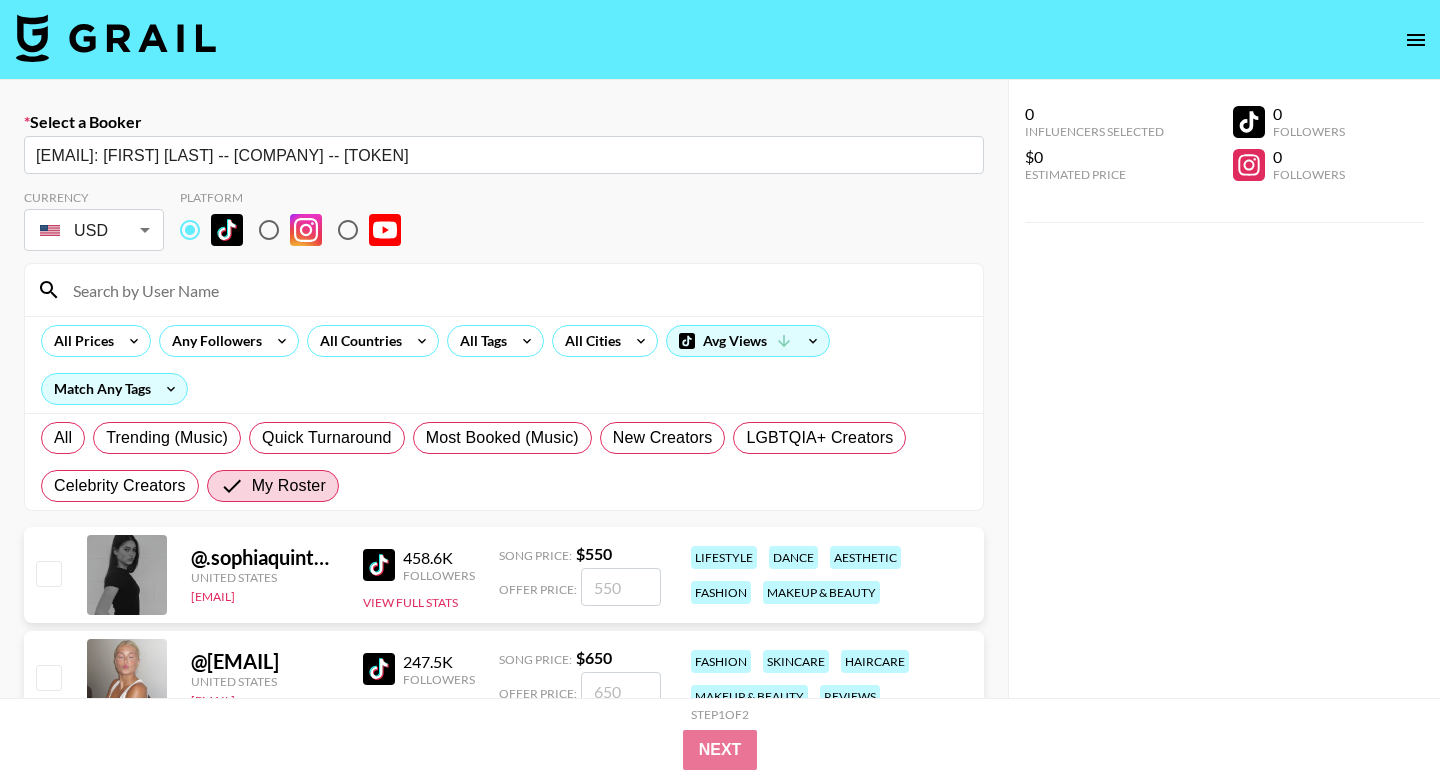 click at bounding box center (504, 290) 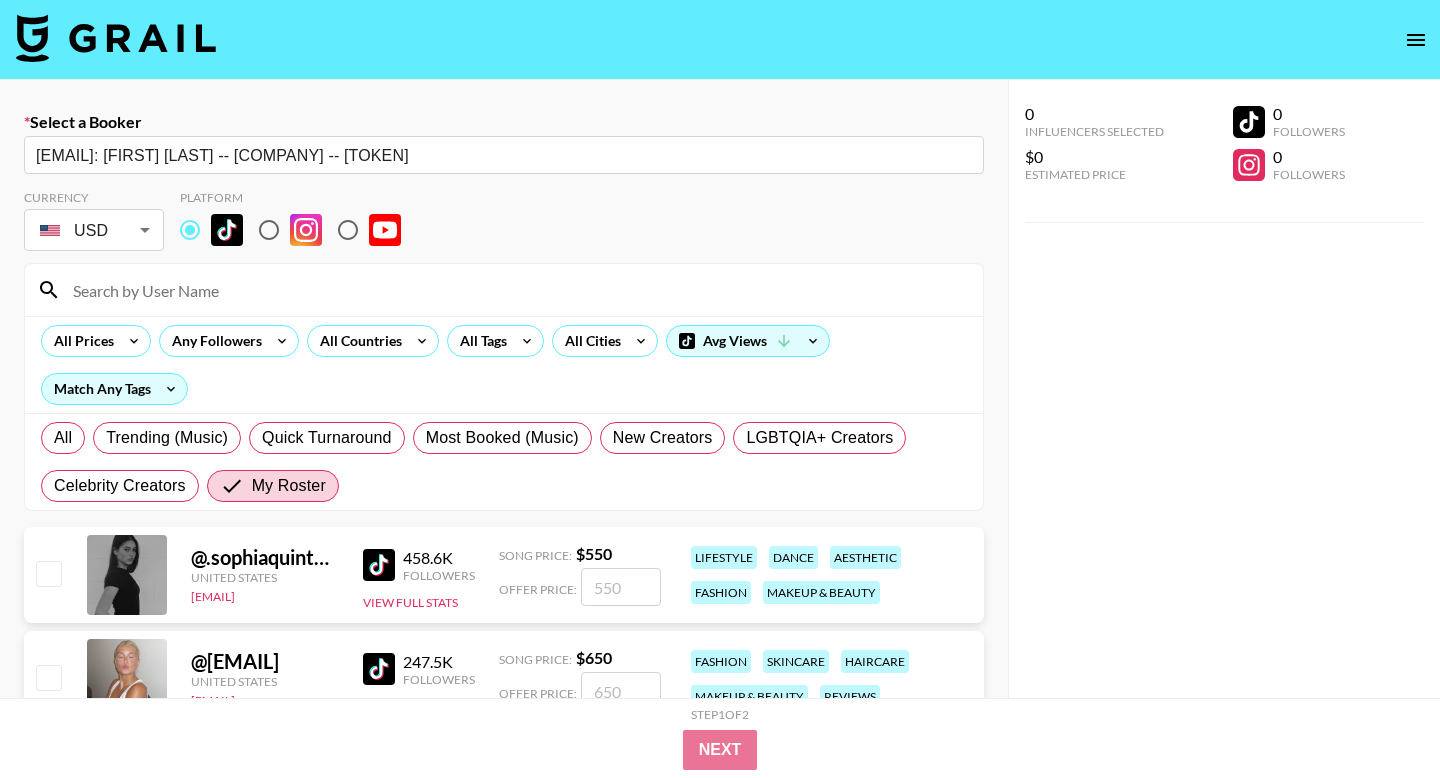 click at bounding box center [48, 573] 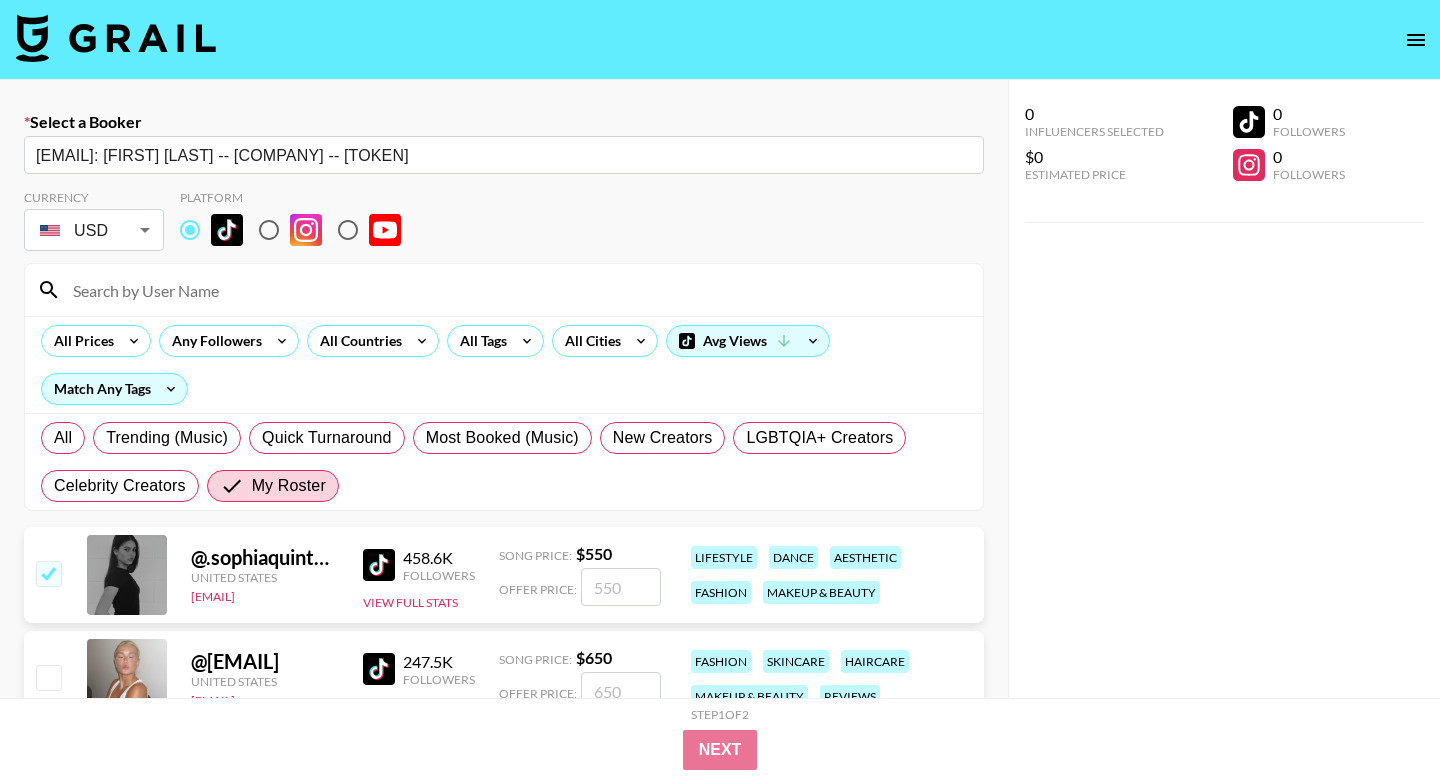 checkbox on "true" 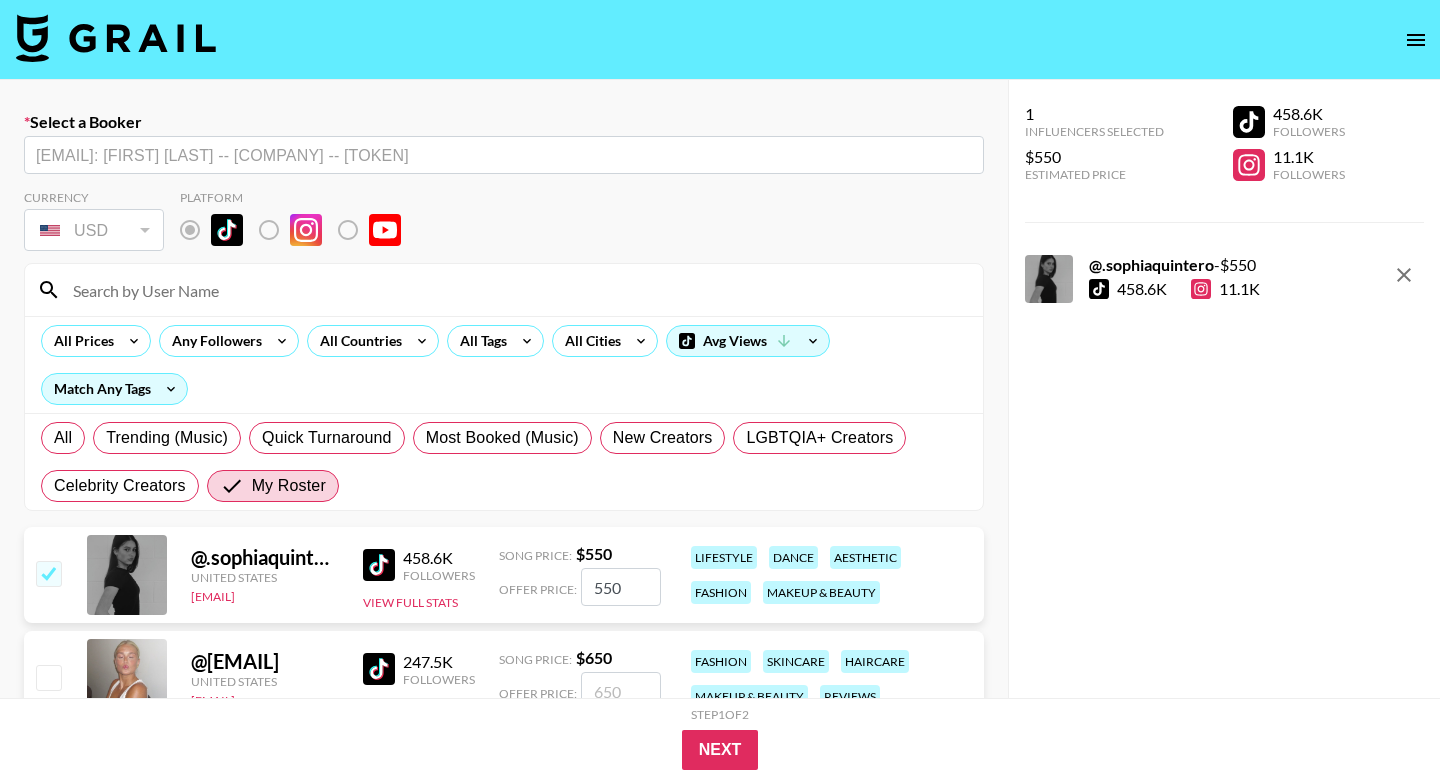 click on "550" at bounding box center [621, 587] 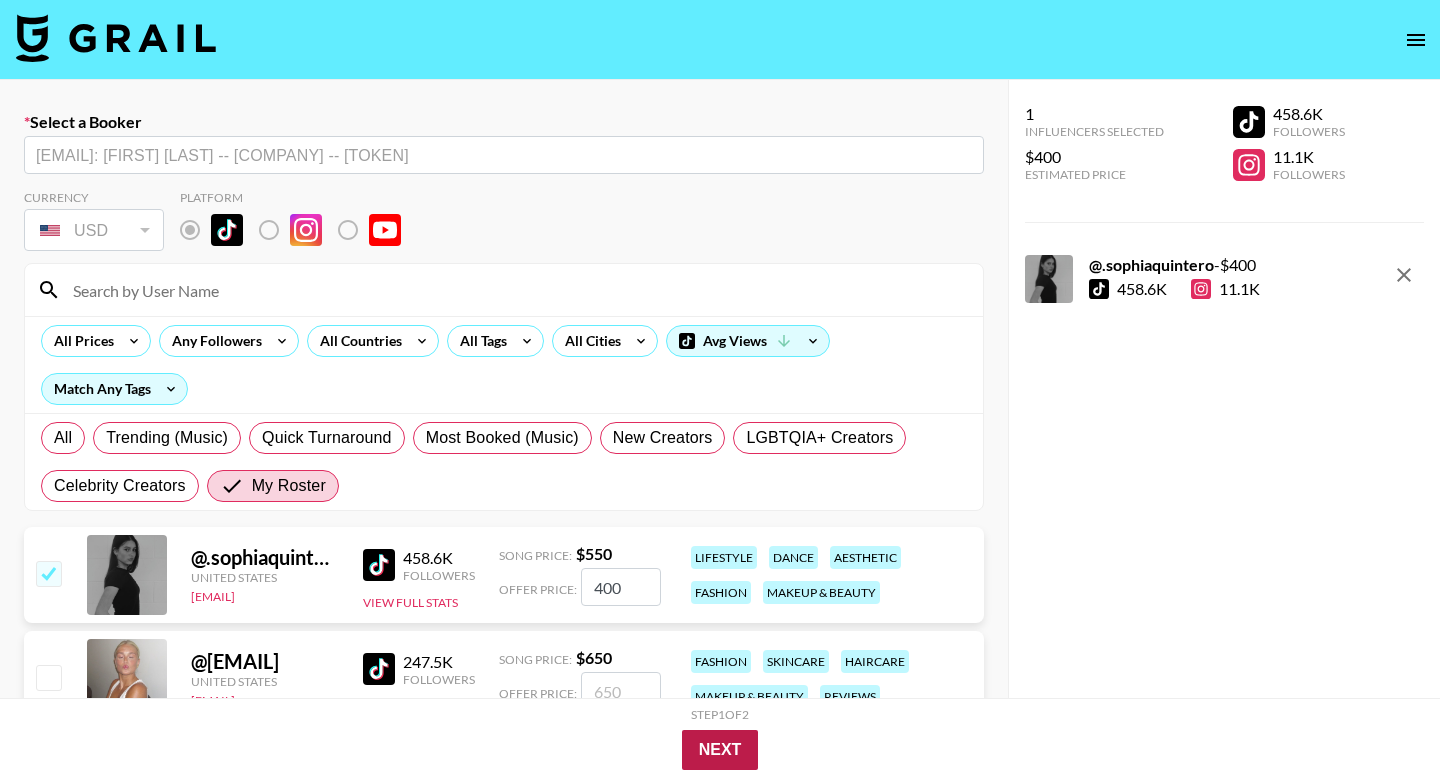 type on "400" 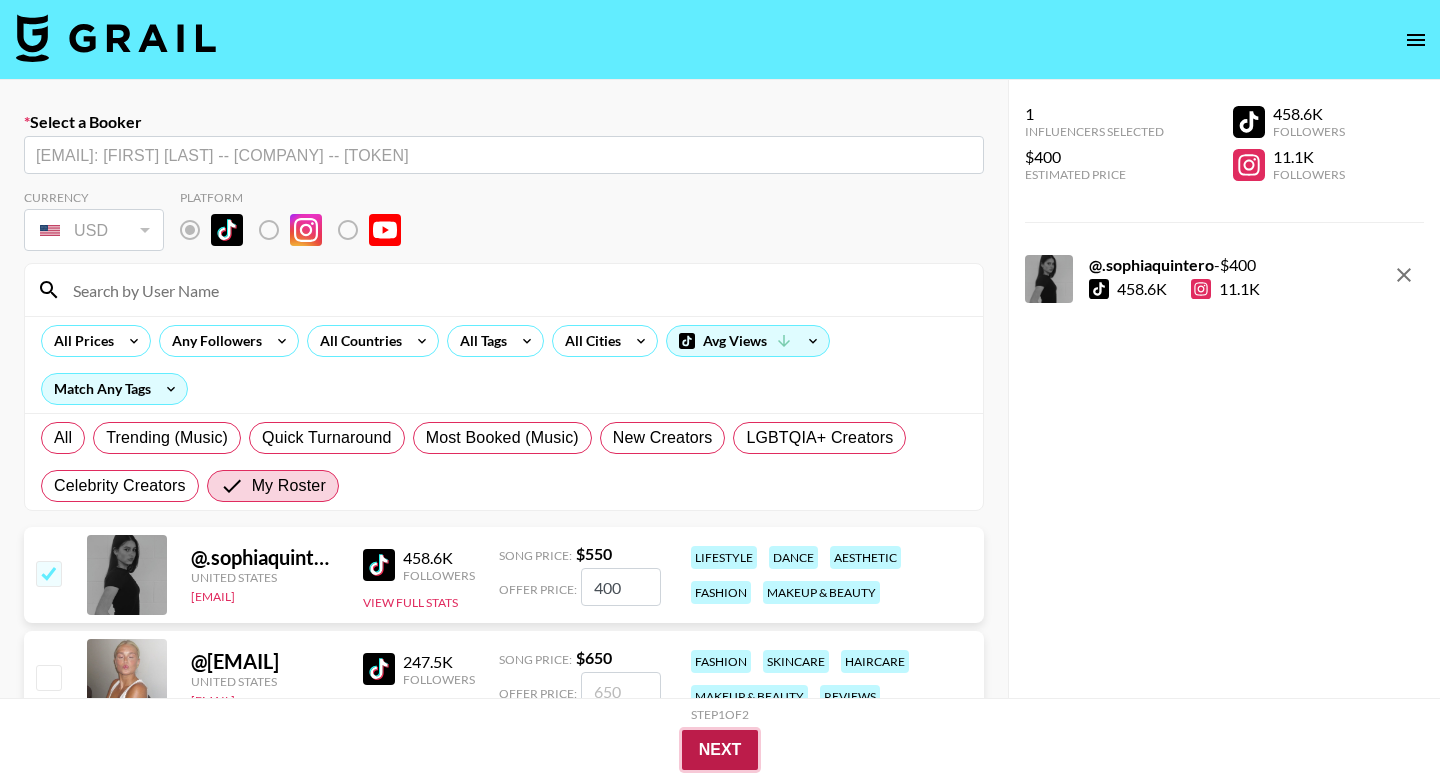 click on "Next" at bounding box center (720, 750) 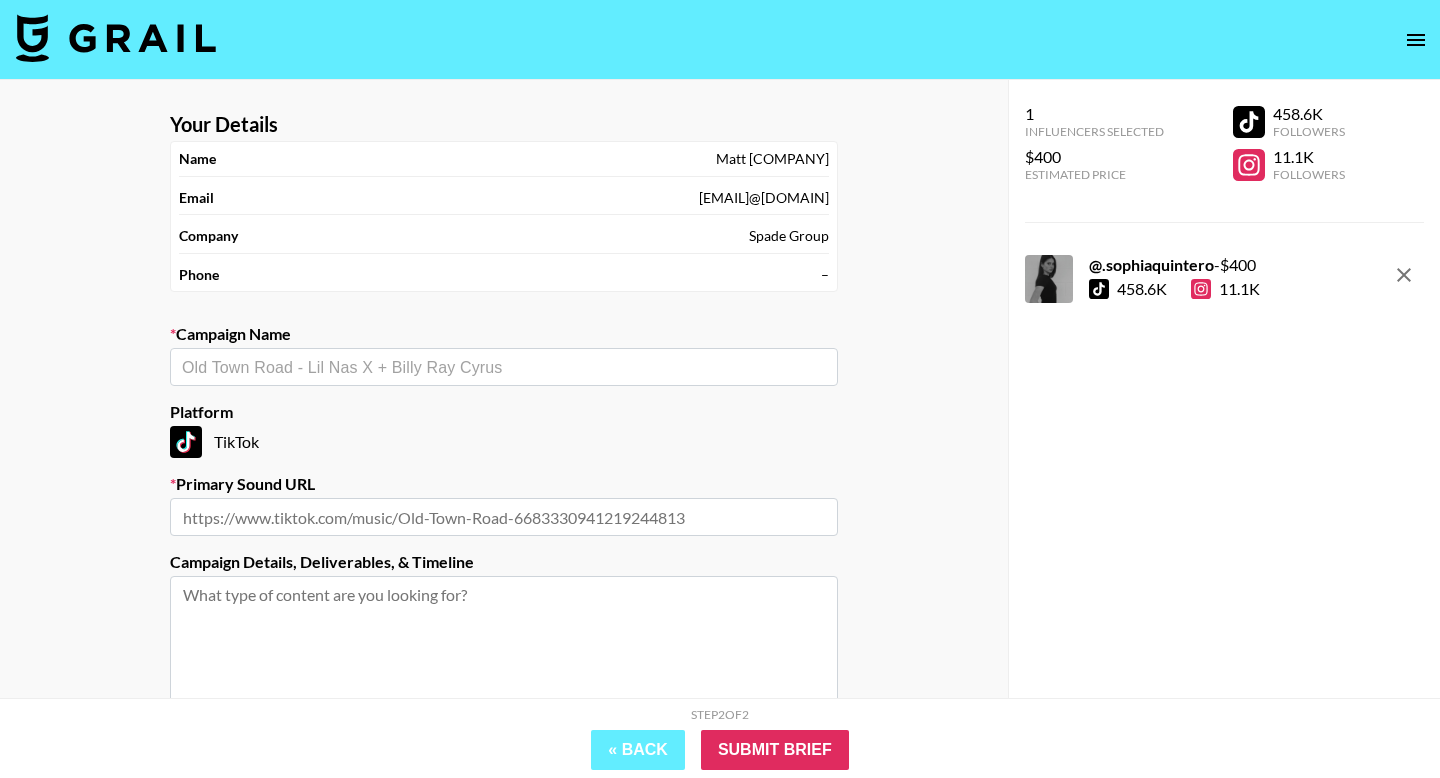 click on "Your Details Name [FIRST] [LAST] Email [EMAIL] Company [COMPANY] Phone – Campaign Name ​ Platform  TikTok Primary Sound URL Campaign Details, Deliverables, & Timeline Are you interested in Boosting posts for this campaign?   Yes, please reach out to me about Boosting" at bounding box center [504, 476] 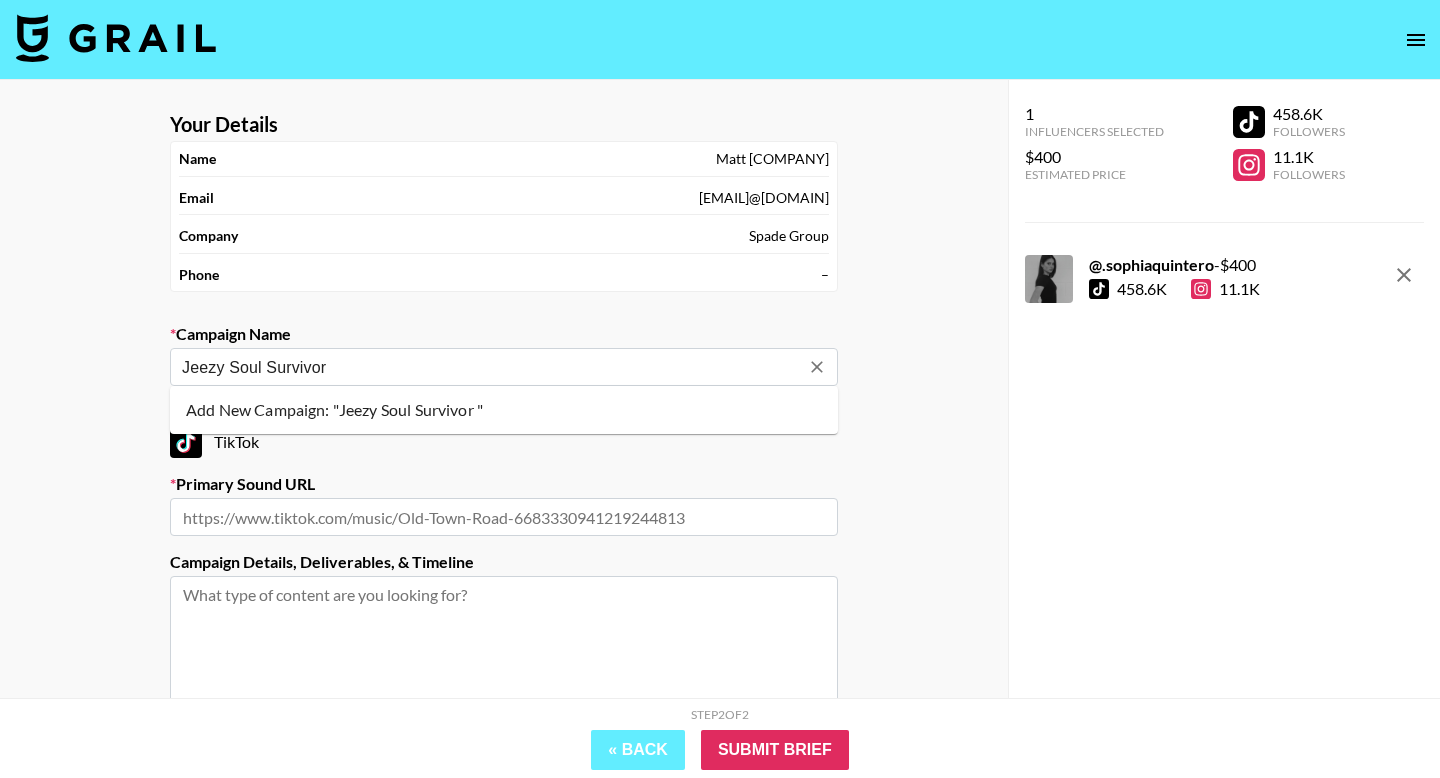 click on "Add New Campaign: "Jeezy Soul Survivor "" at bounding box center (504, 410) 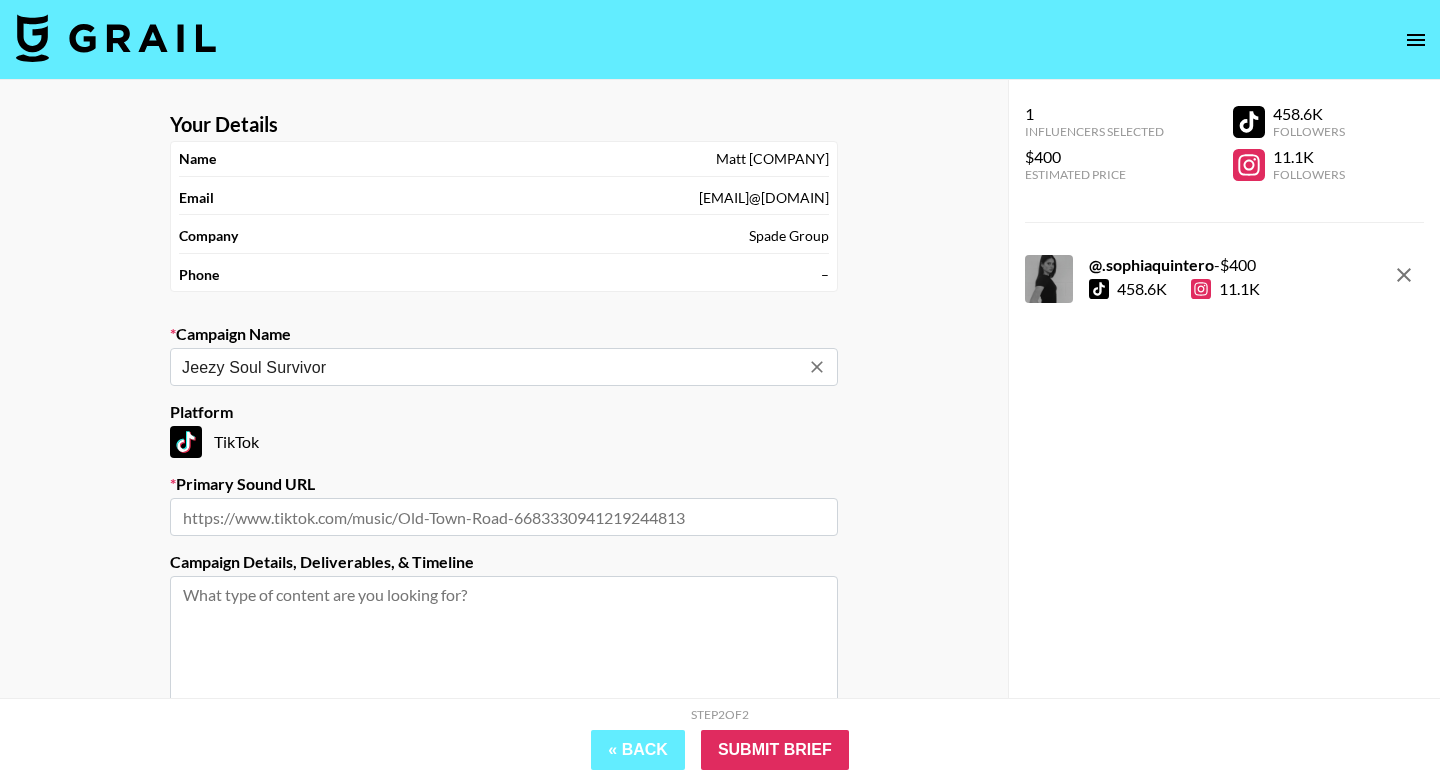 type on "Jeezy Soul Survivor" 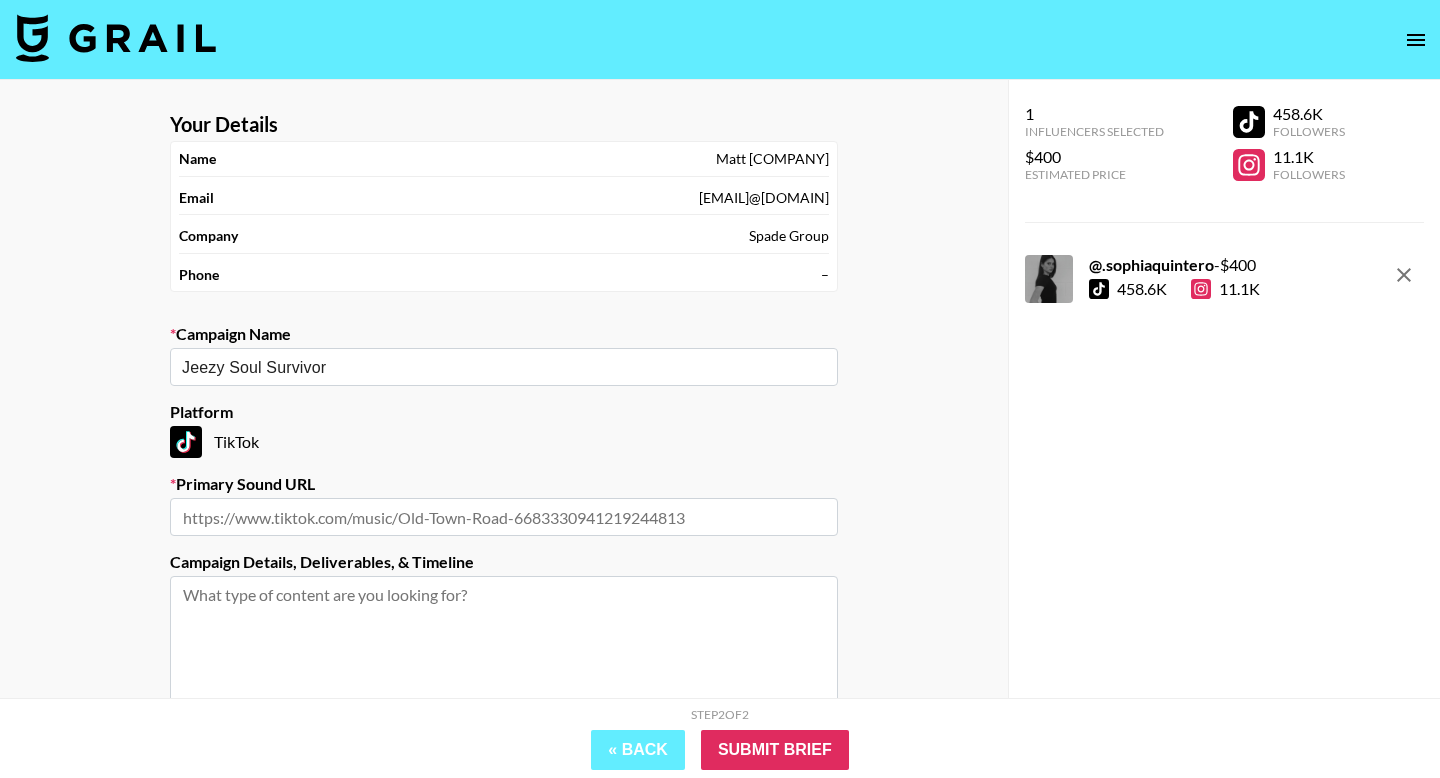 paste on "https://www.tiktok.com/music/Soul-Survivor-6939781405803022337" 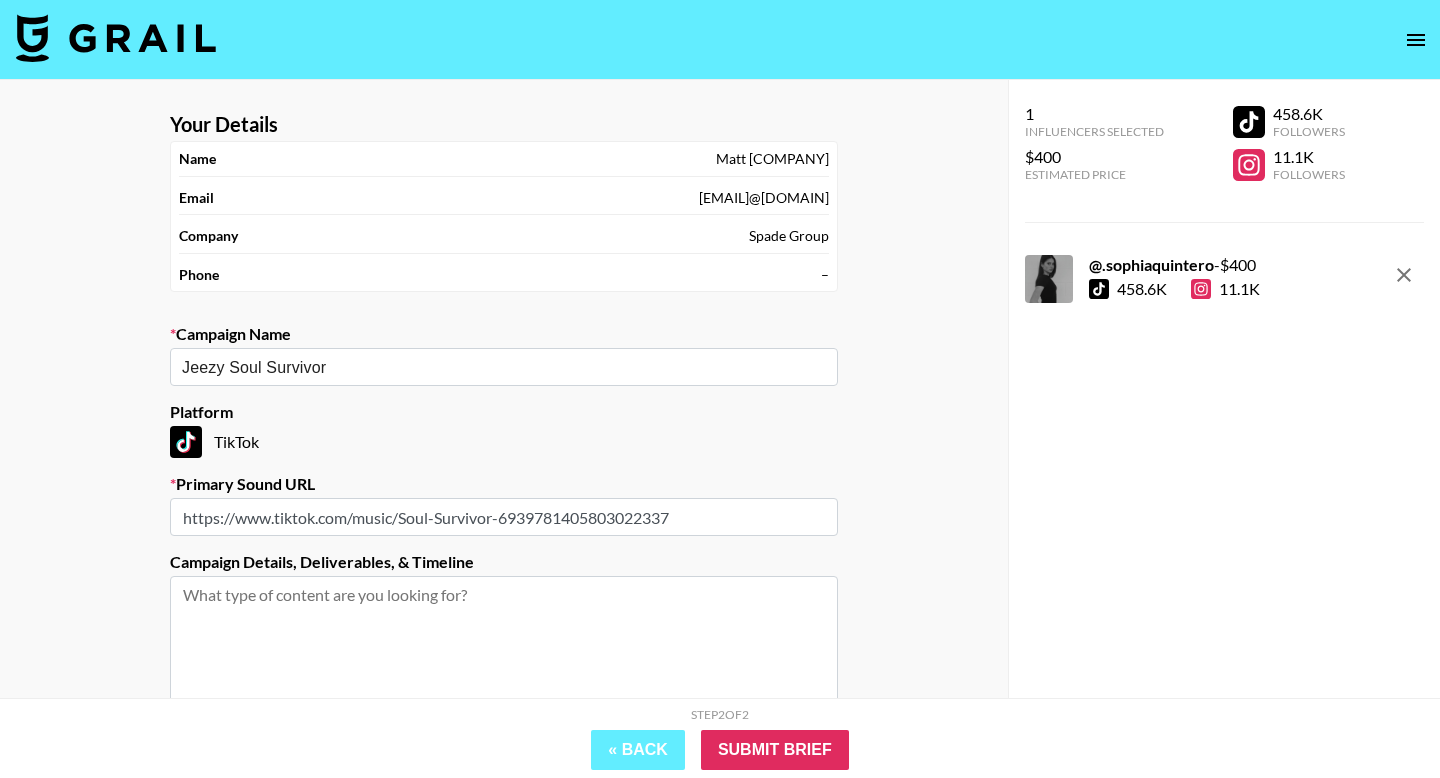 type on "https://www.tiktok.com/music/Soul-Survivor-6939781405803022337" 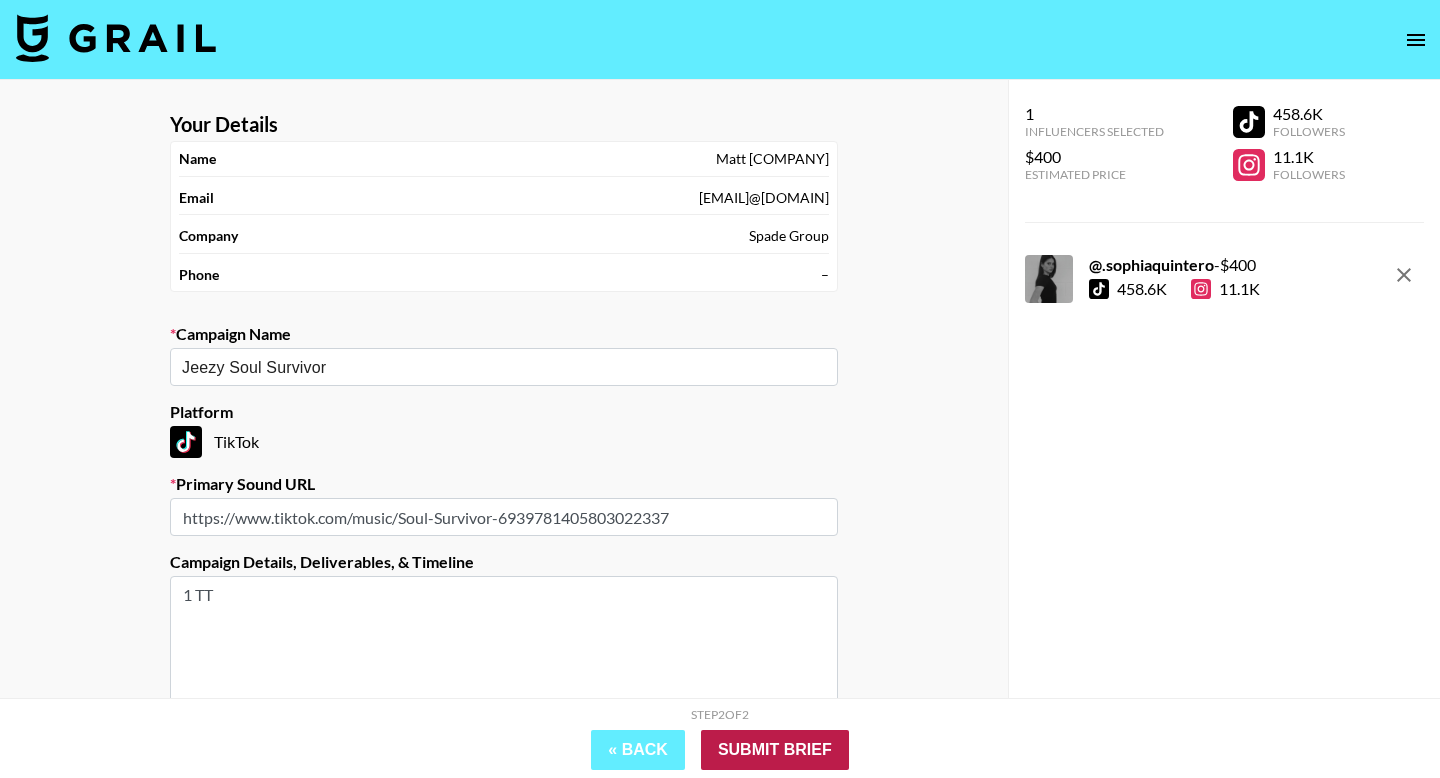 type on "1 TT" 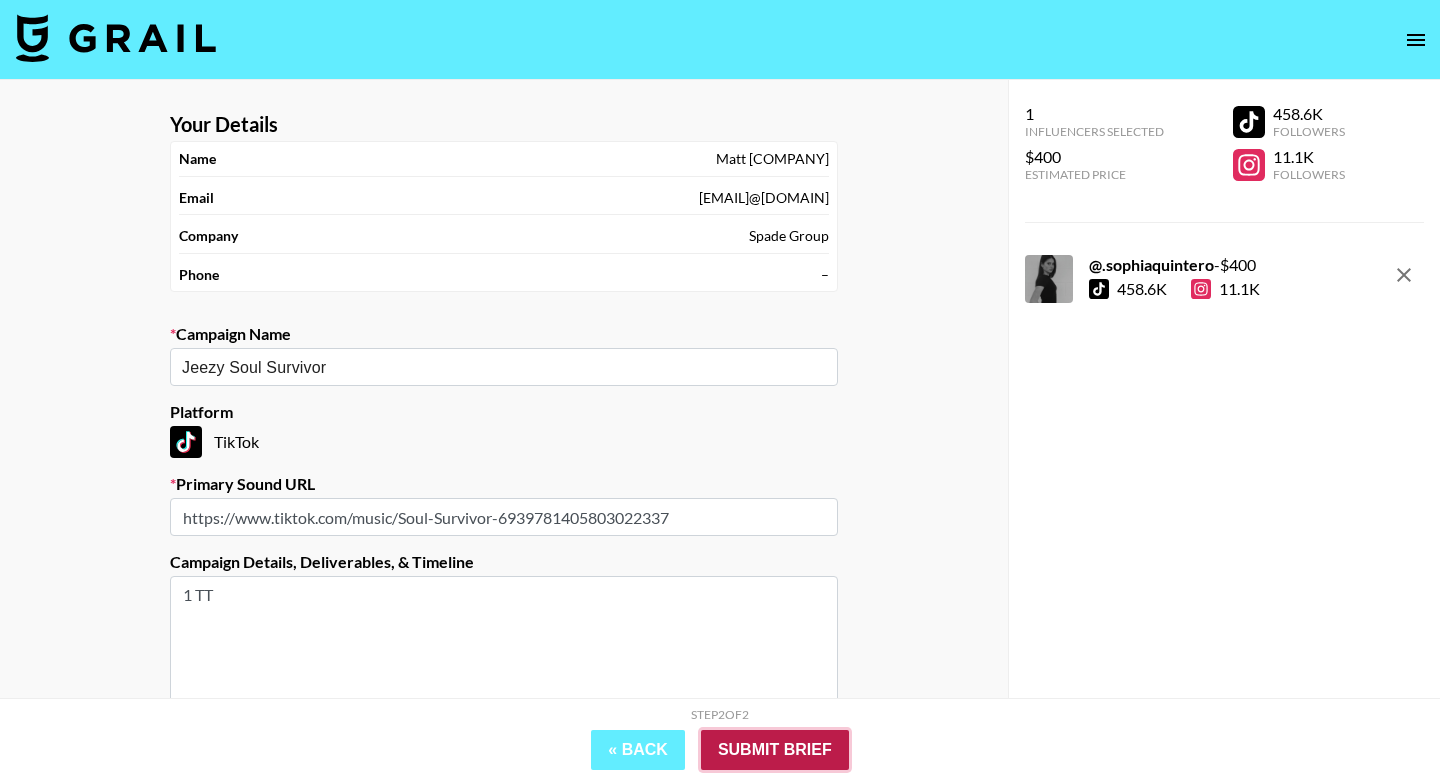 click on "Submit Brief" at bounding box center (775, 750) 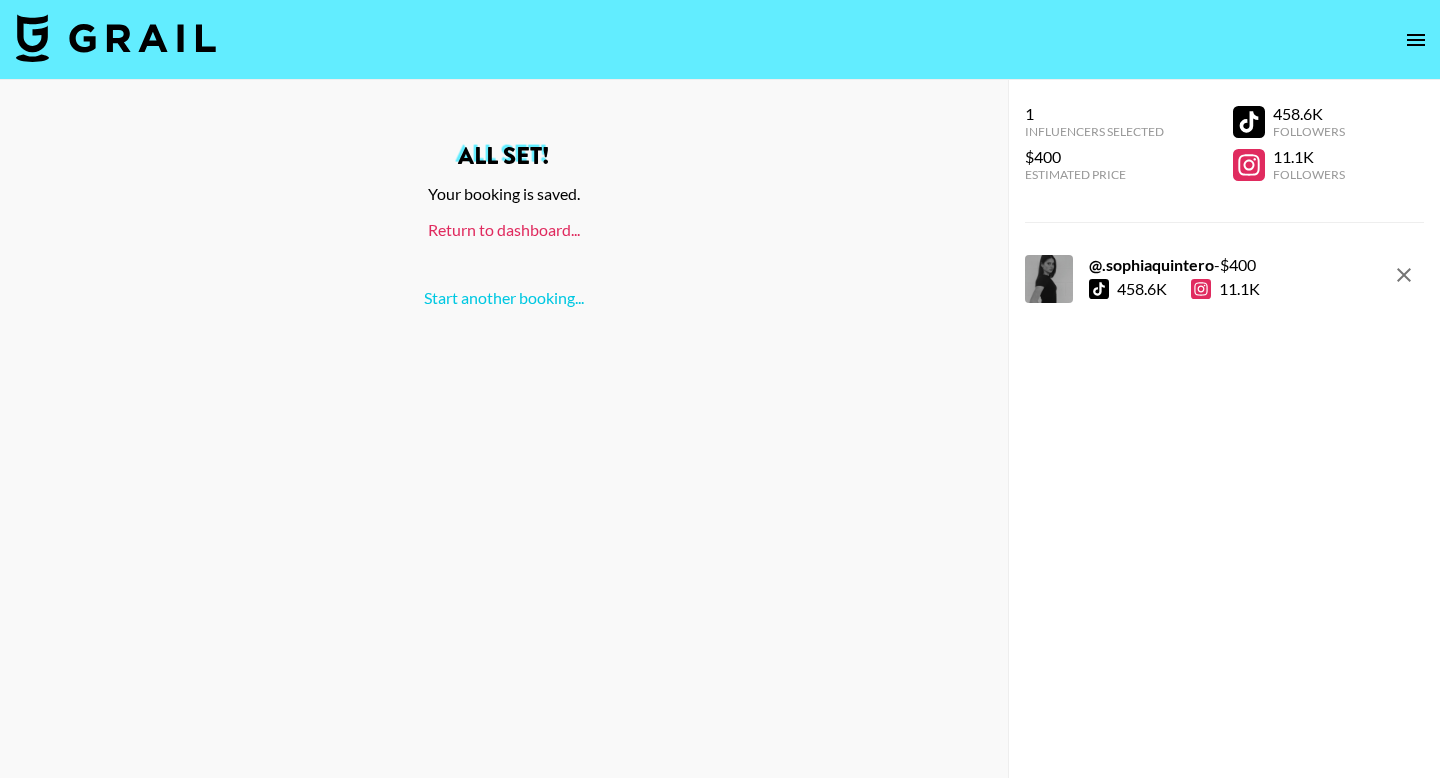 click on "Return to dashboard..." at bounding box center [504, 229] 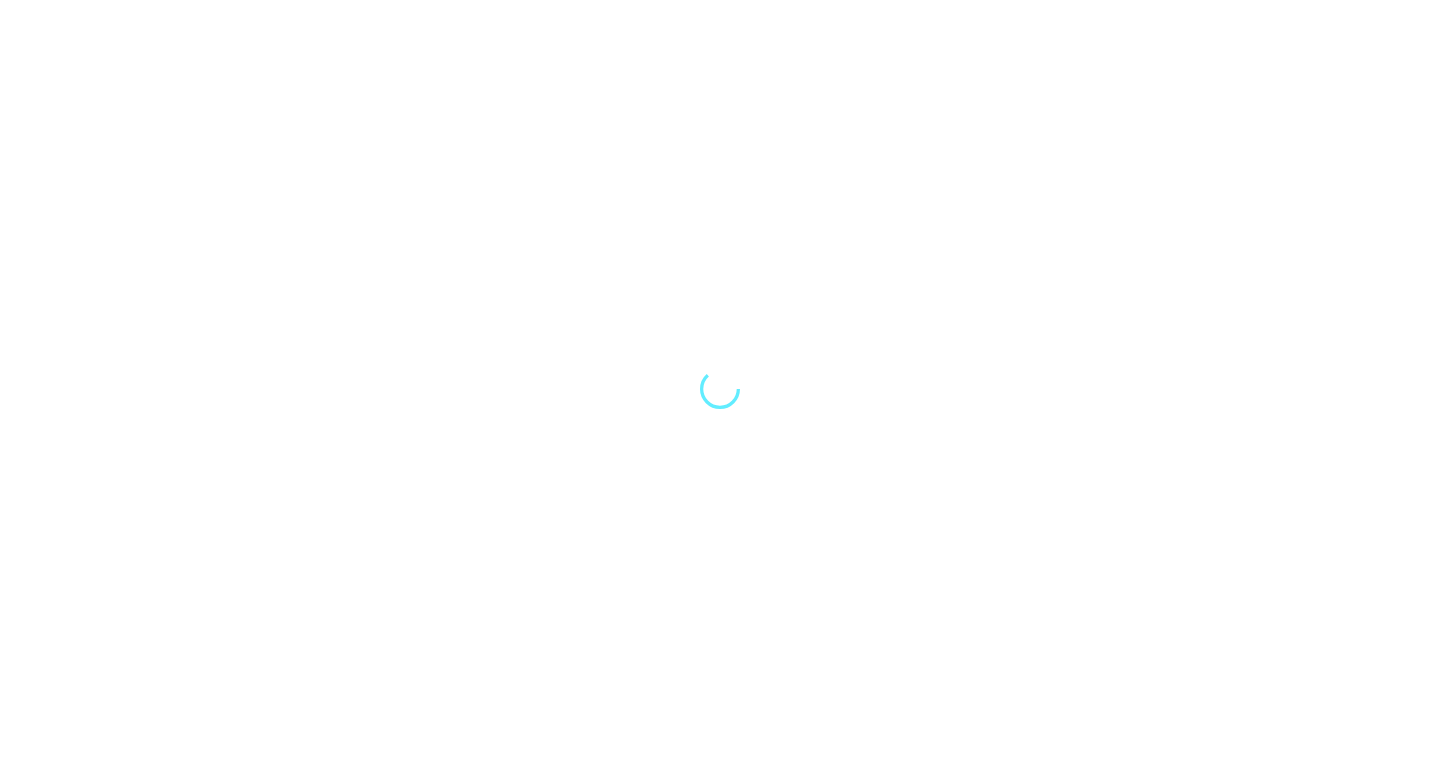 scroll, scrollTop: 0, scrollLeft: 0, axis: both 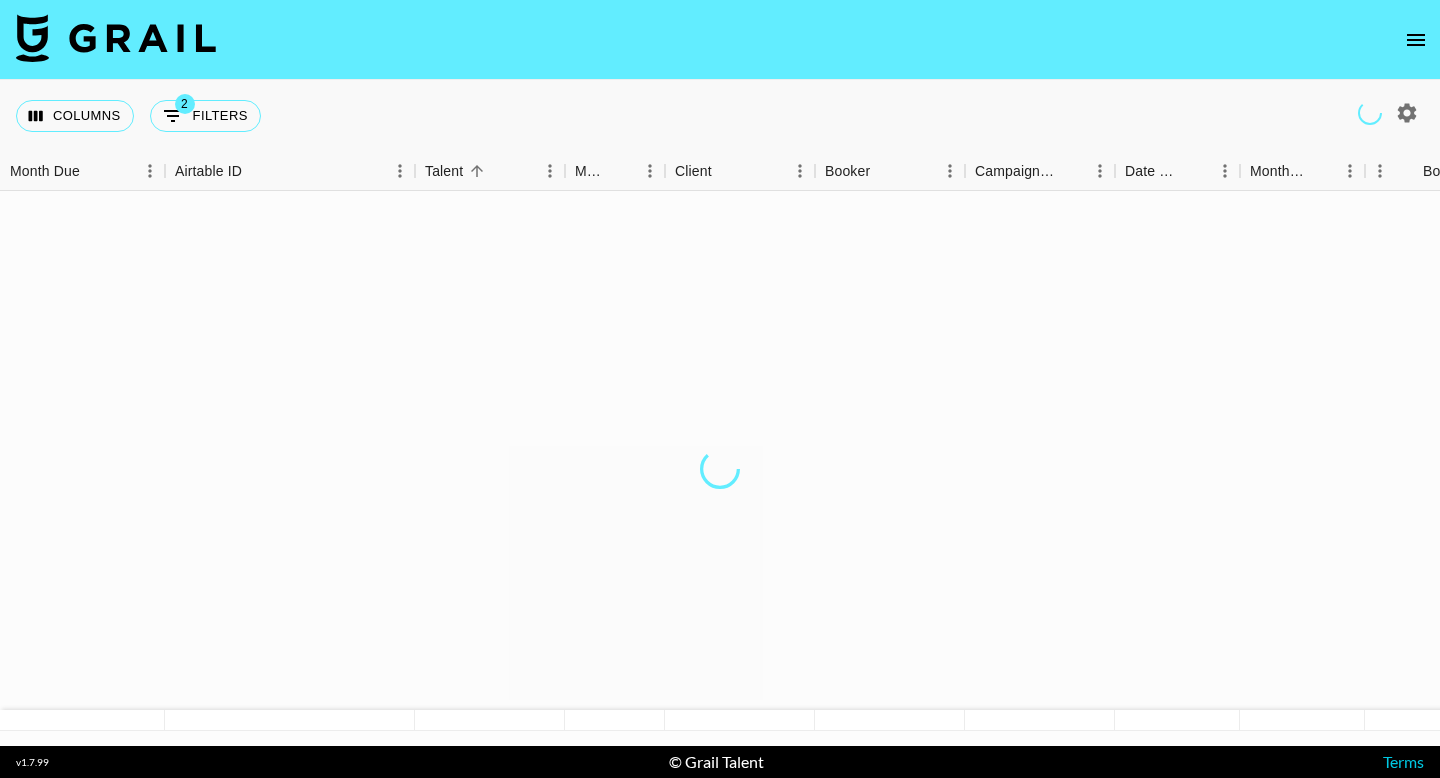 click 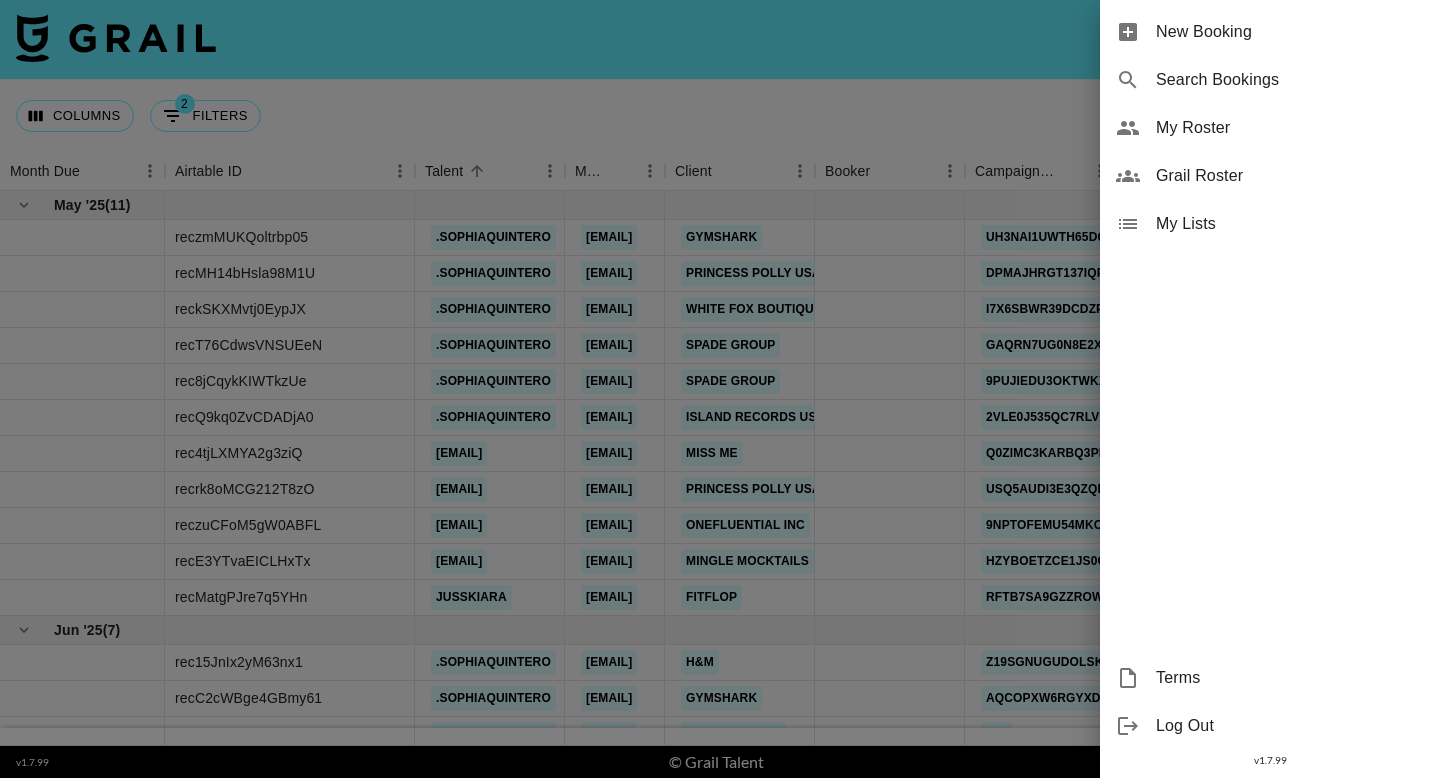 click on "New Booking" at bounding box center (1290, 32) 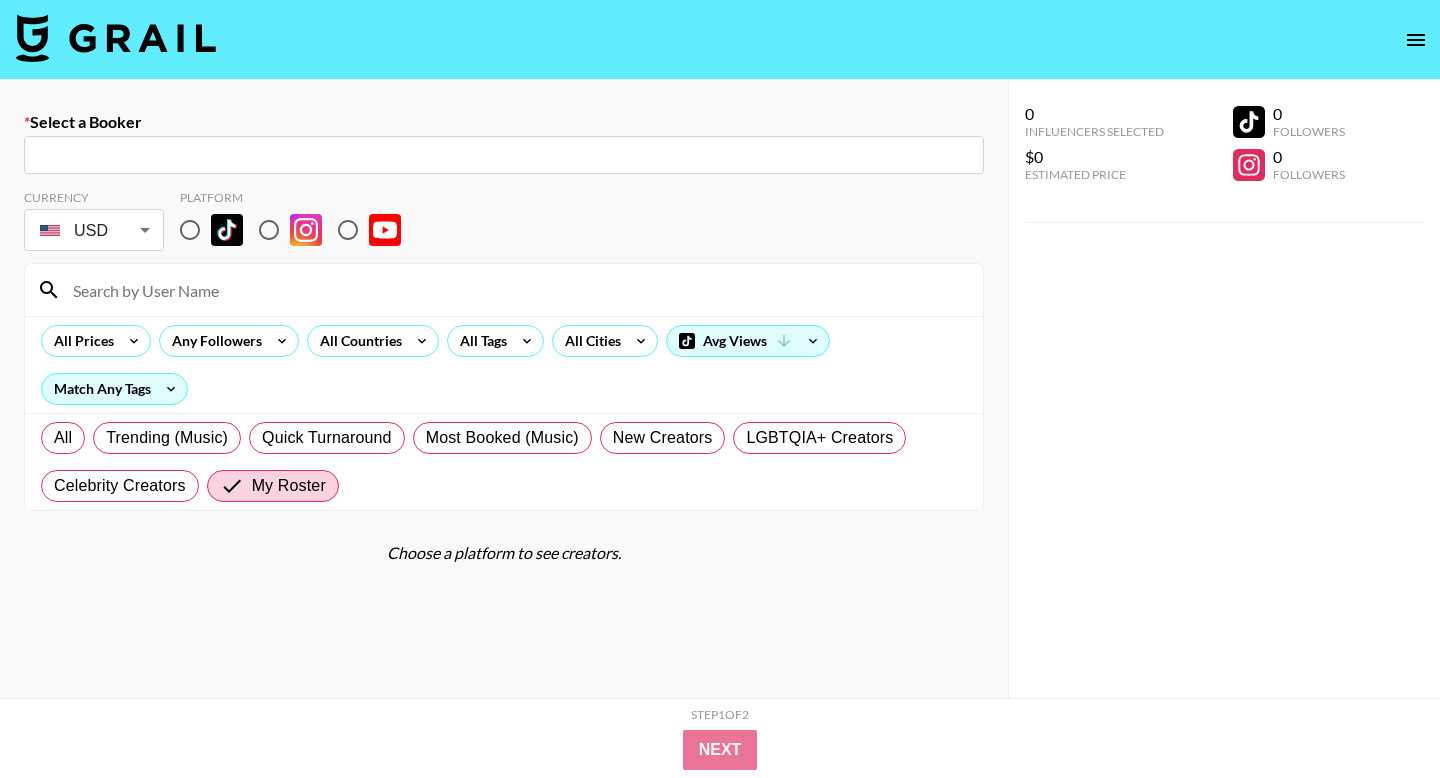 click at bounding box center (504, 155) 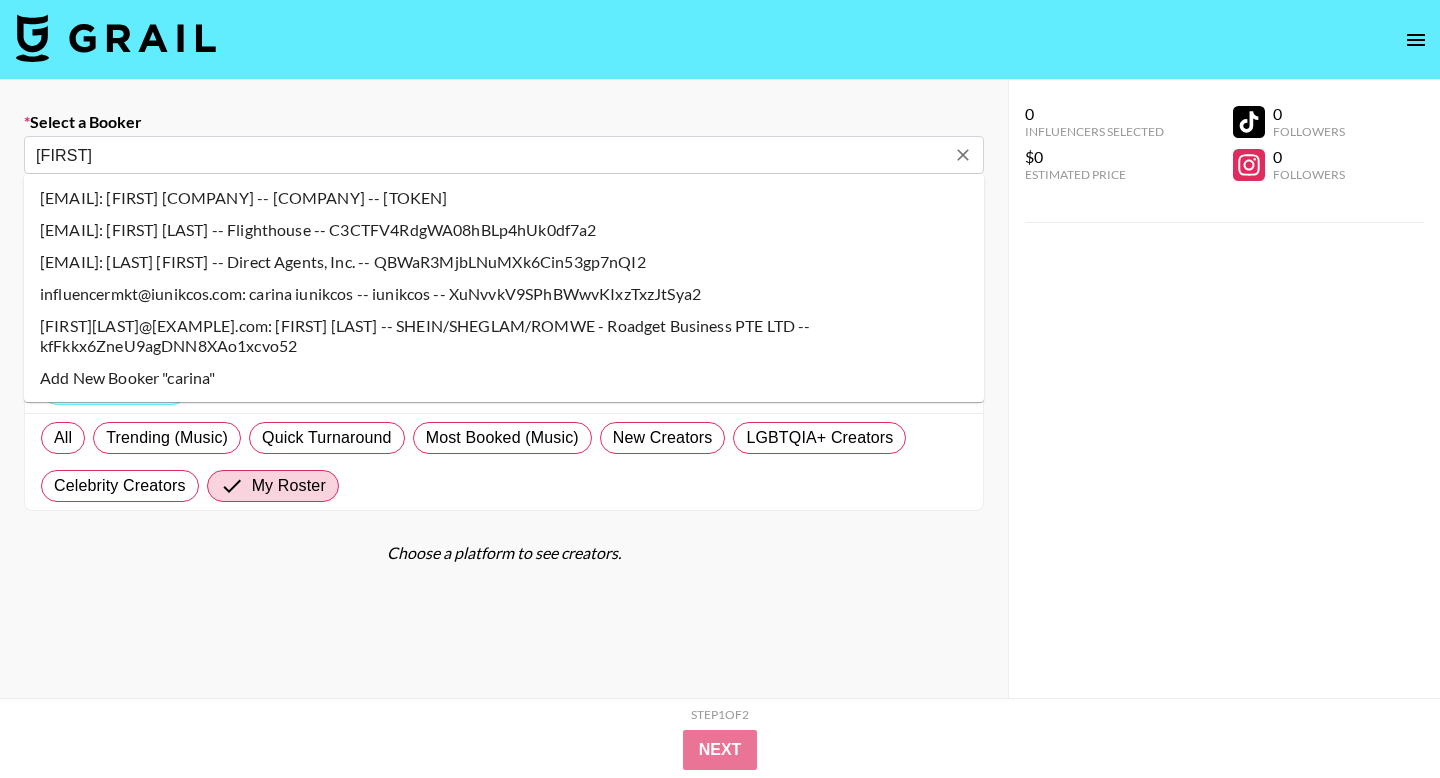 click on "[EMAIL]: [FIRST] [LAST] -- Flighthouse -- C3CTFV4RdgWA08hBLp4hUk0df7a2" at bounding box center (504, 230) 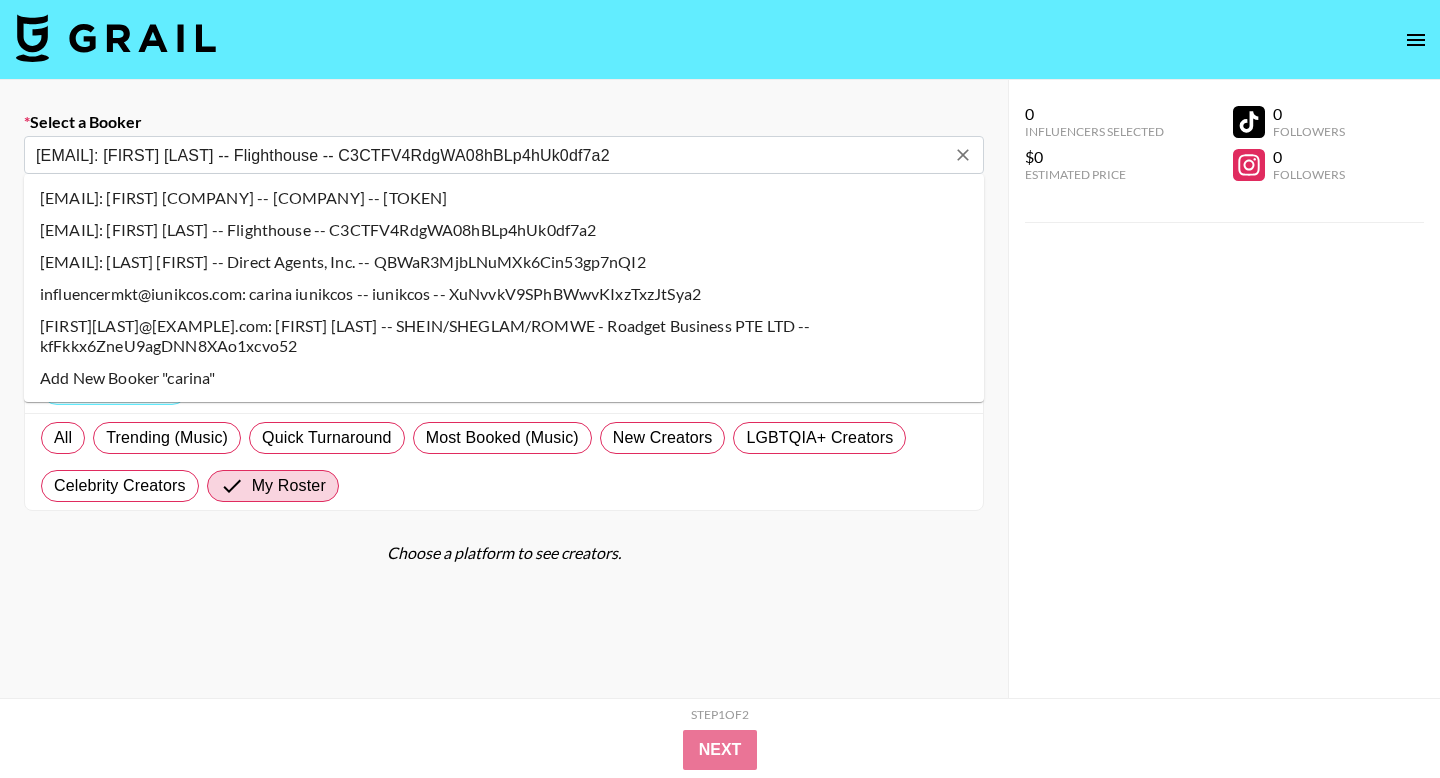 select on "Song" 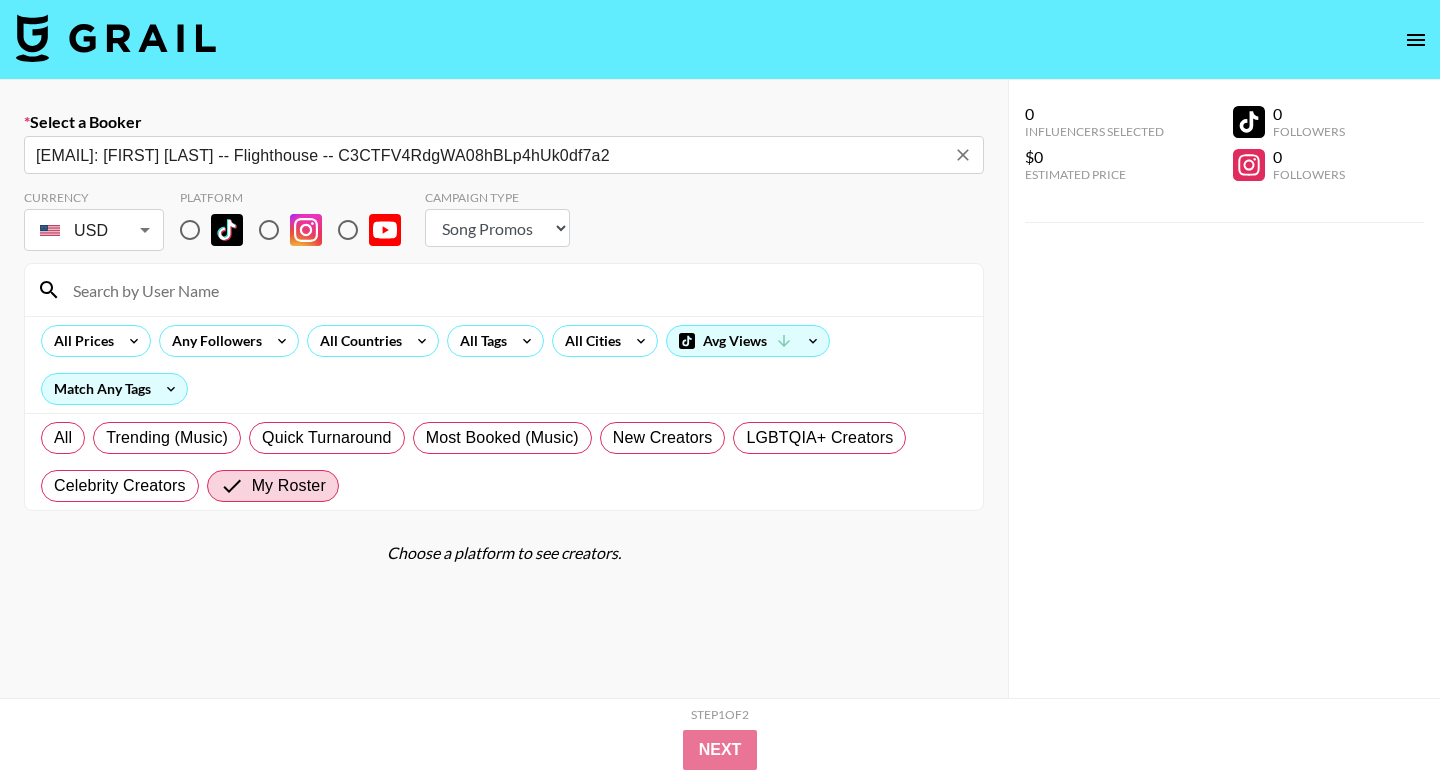 type on "[EMAIL]: [FIRST] [LAST] -- Flighthouse -- C3CTFV4RdgWA08hBLp4hUk0df7a2" 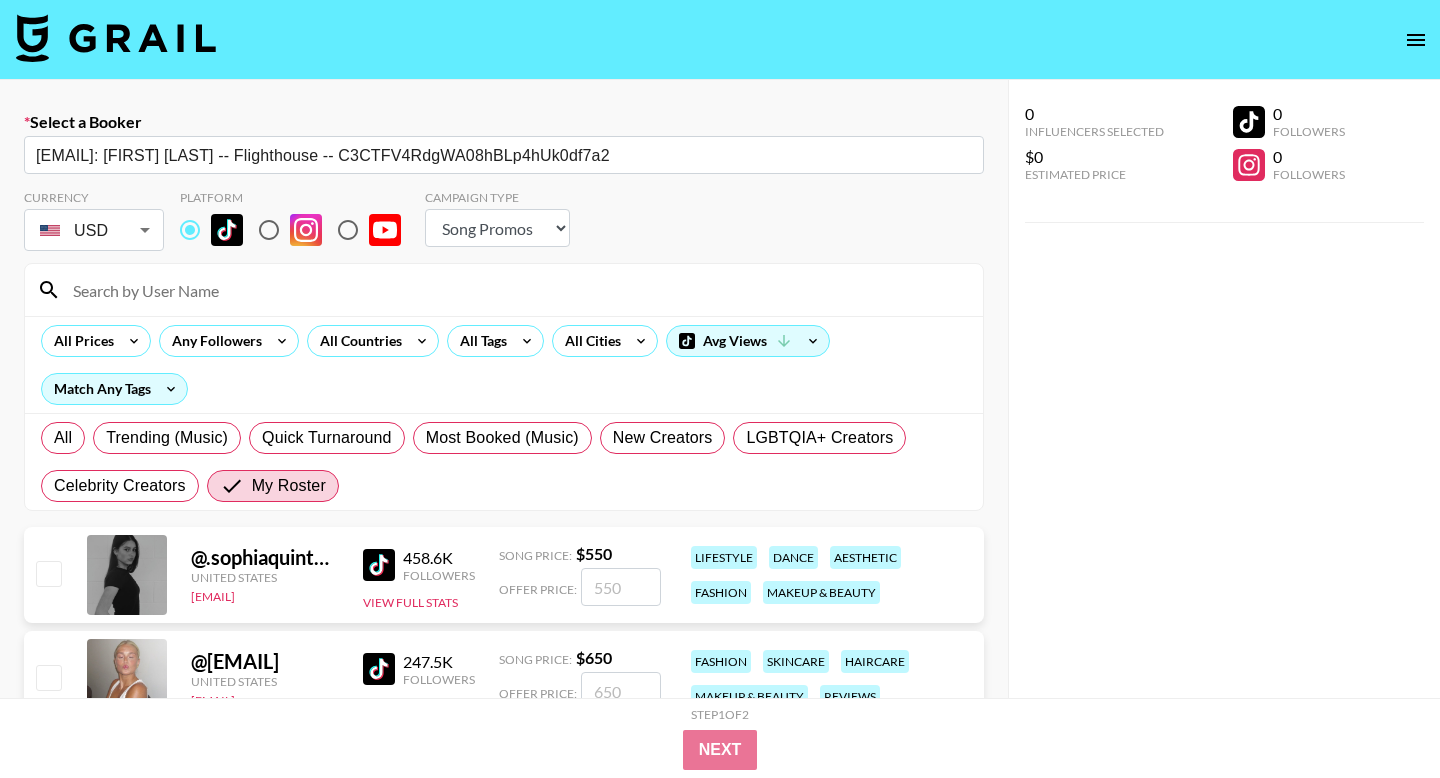 click at bounding box center [48, 573] 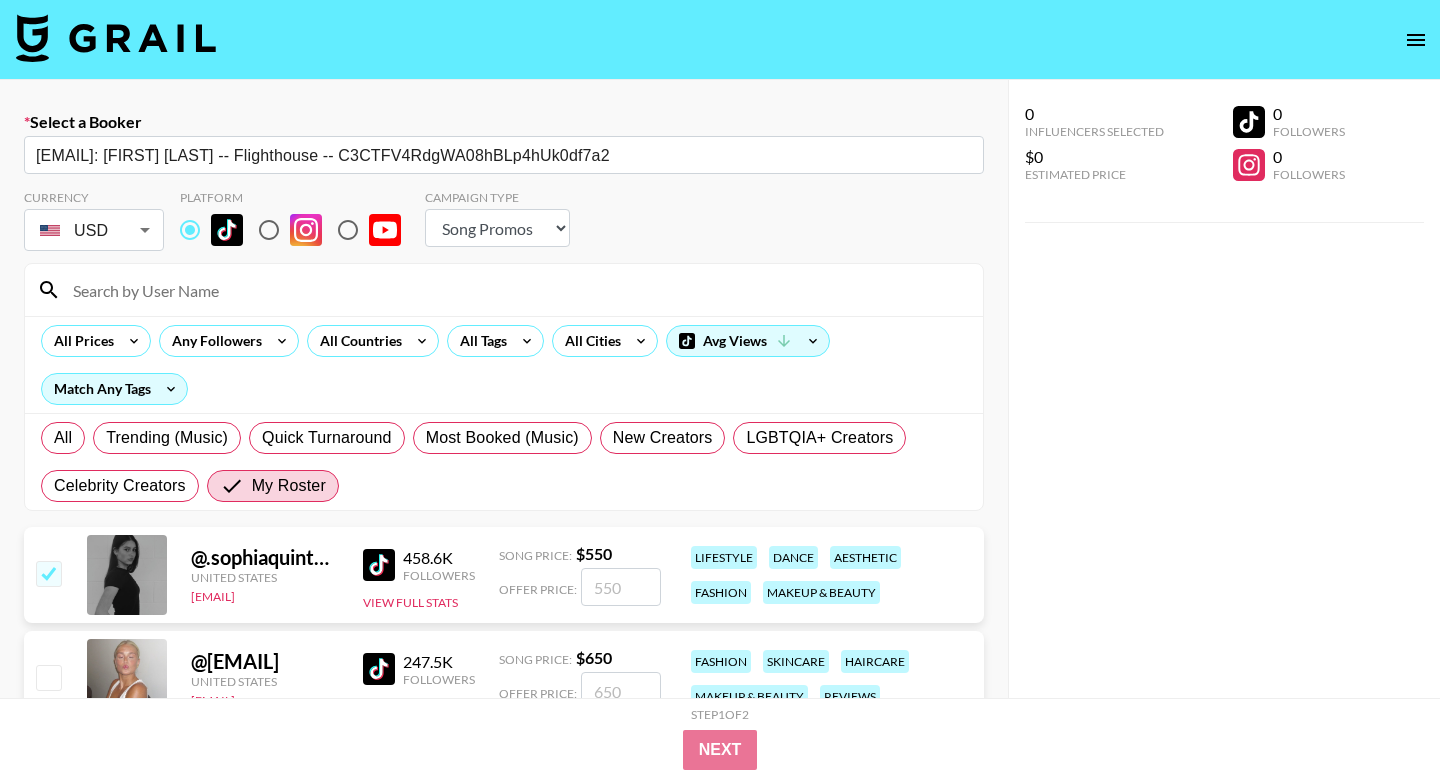 checkbox on "true" 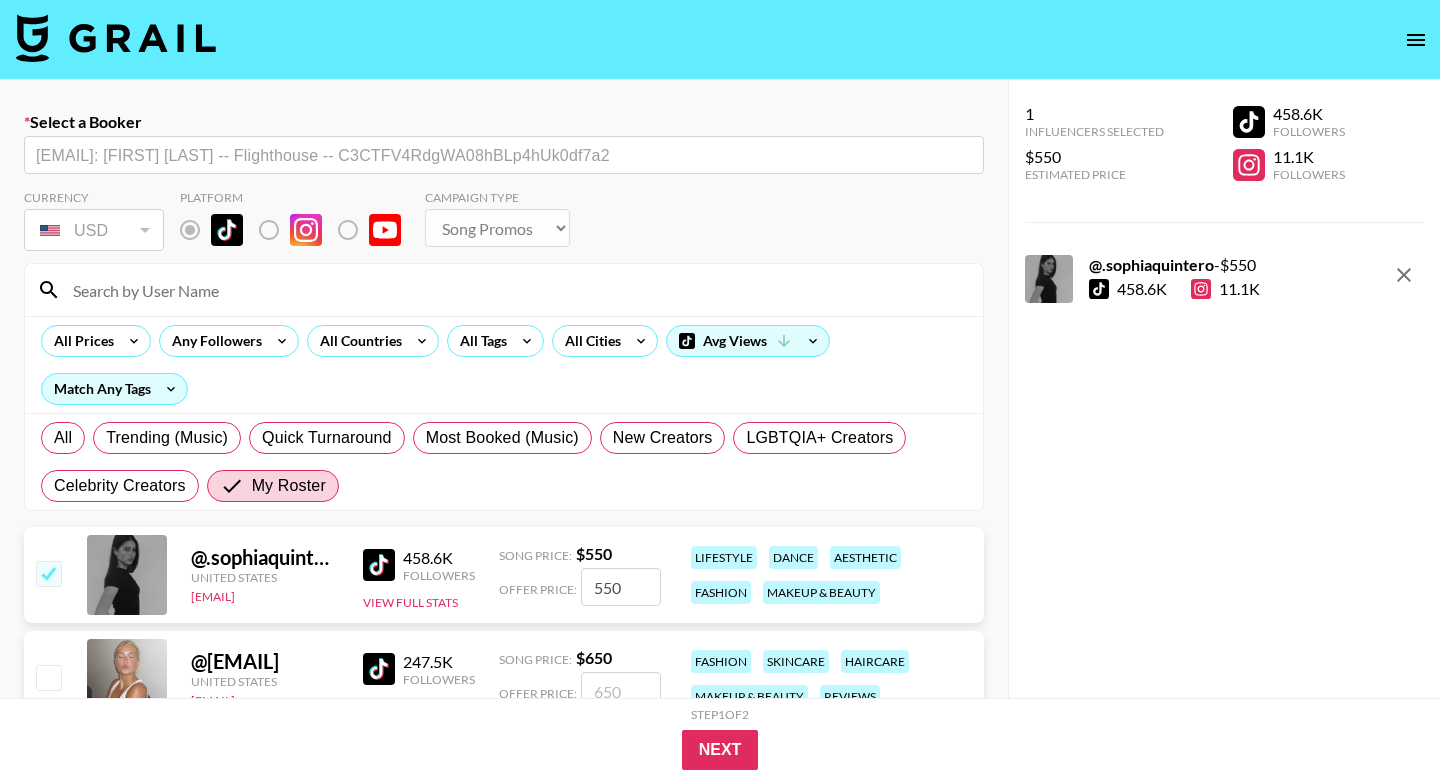 click on "550" at bounding box center [621, 587] 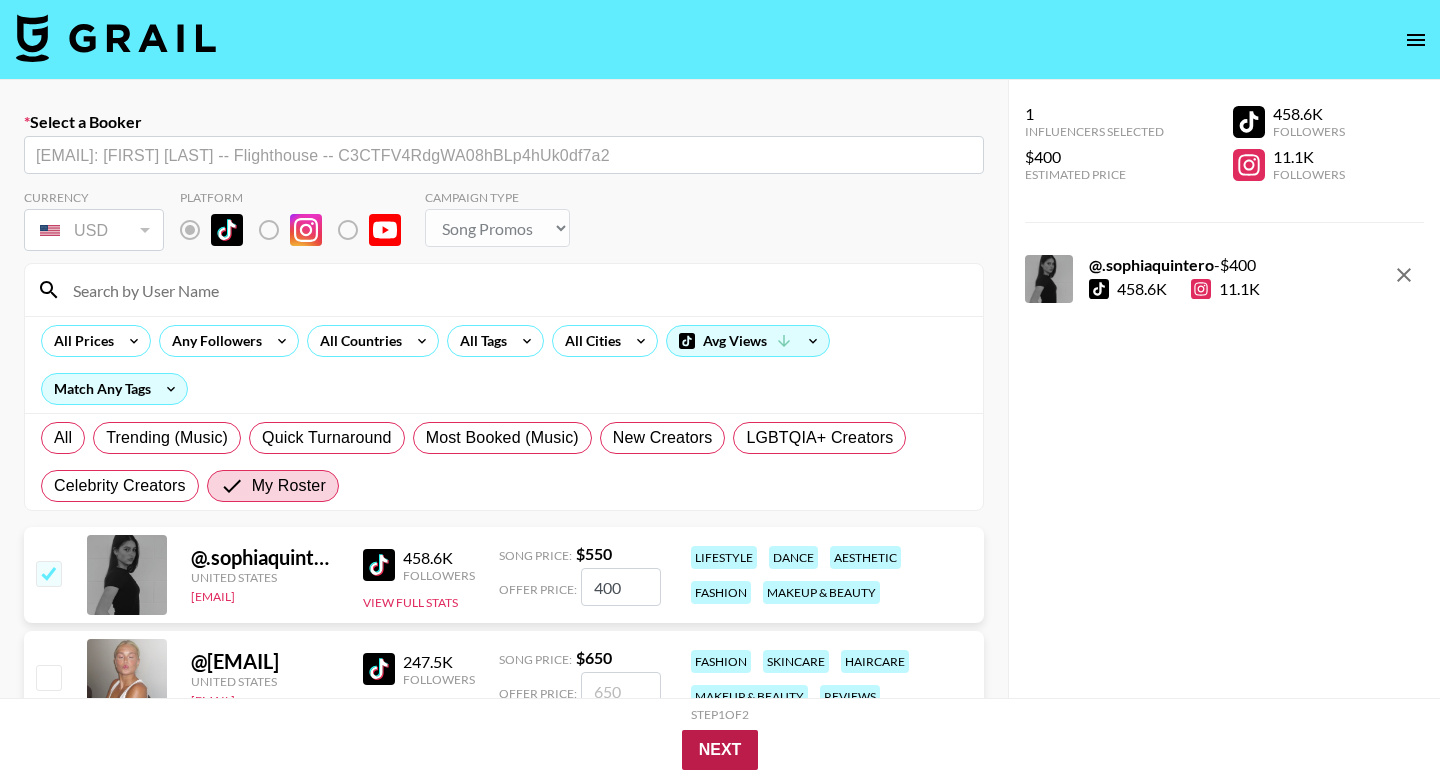 type on "400" 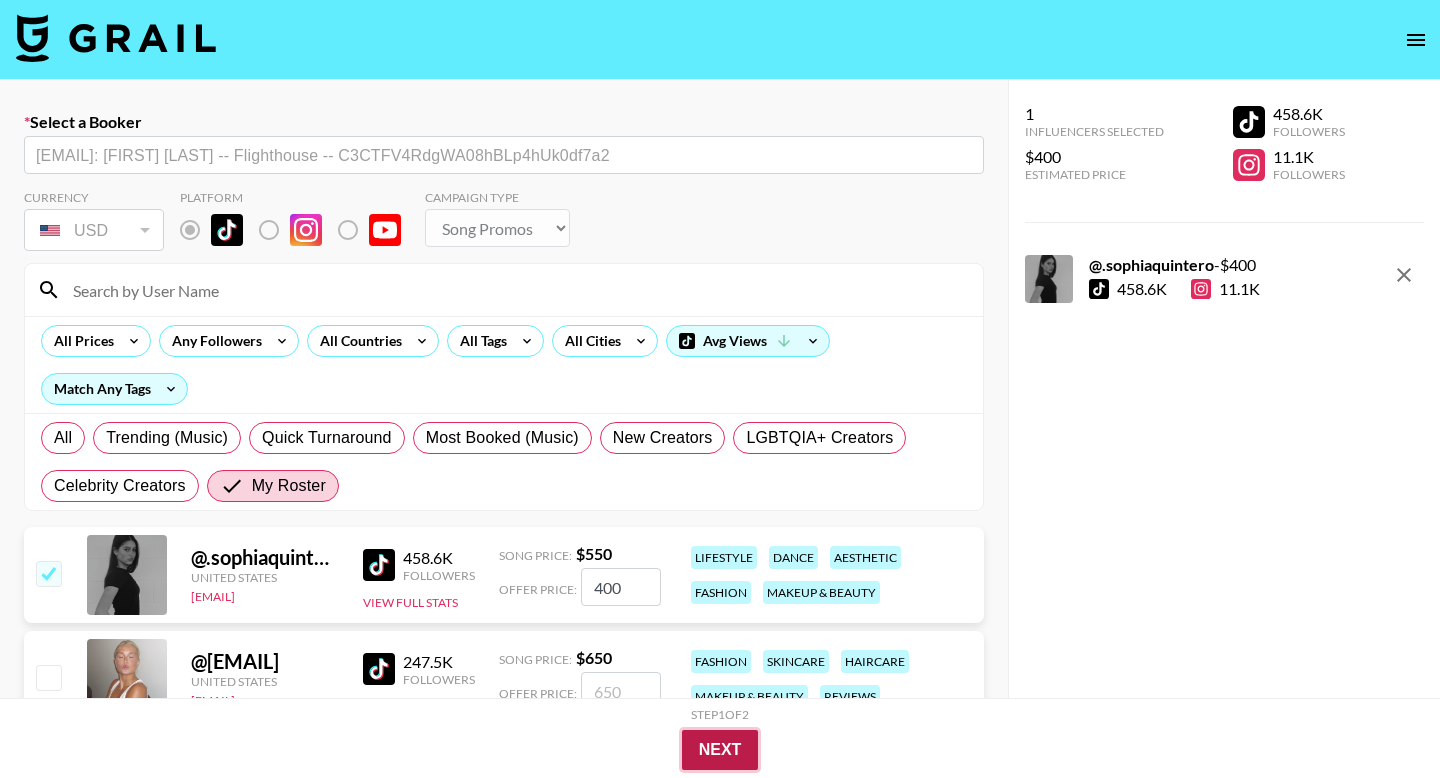 click on "Next" at bounding box center (720, 750) 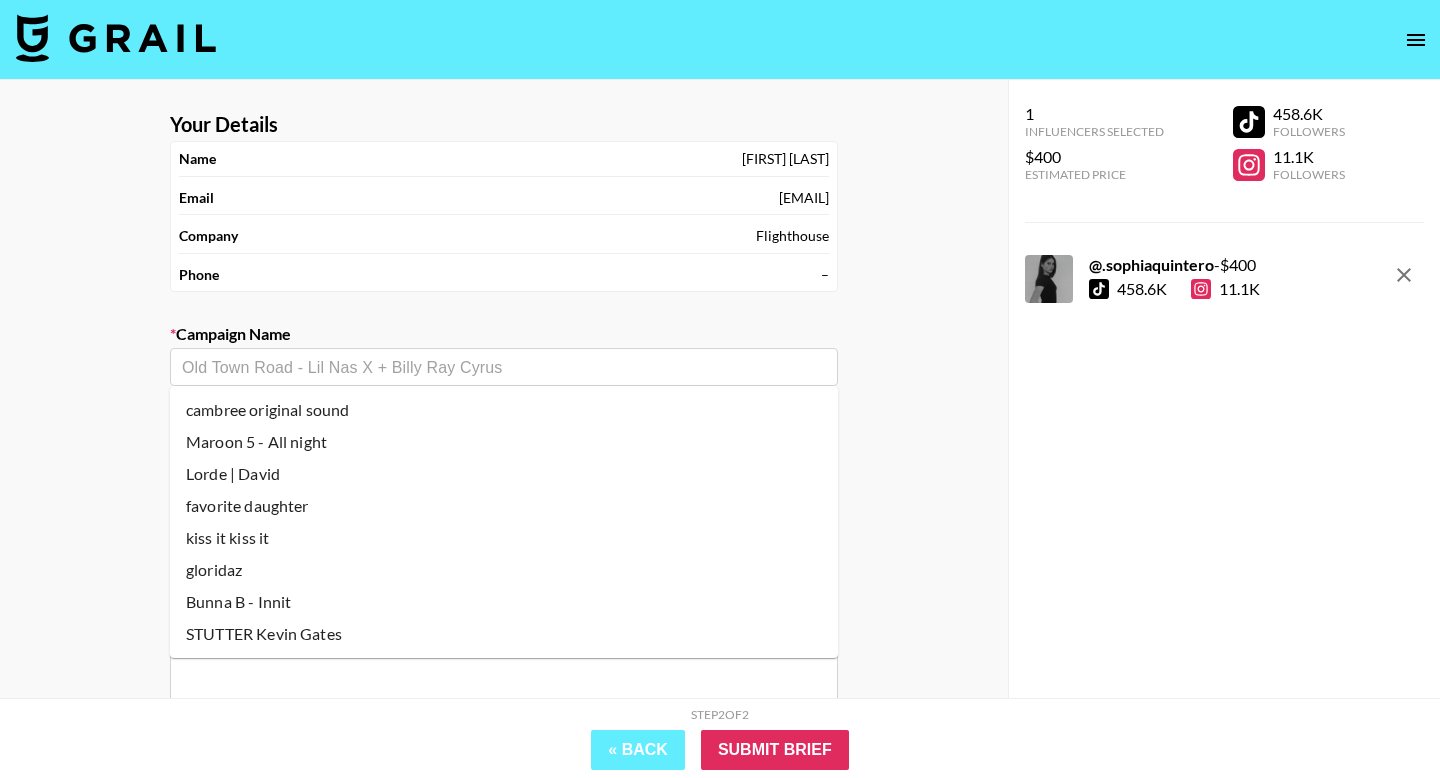 click at bounding box center (504, 367) 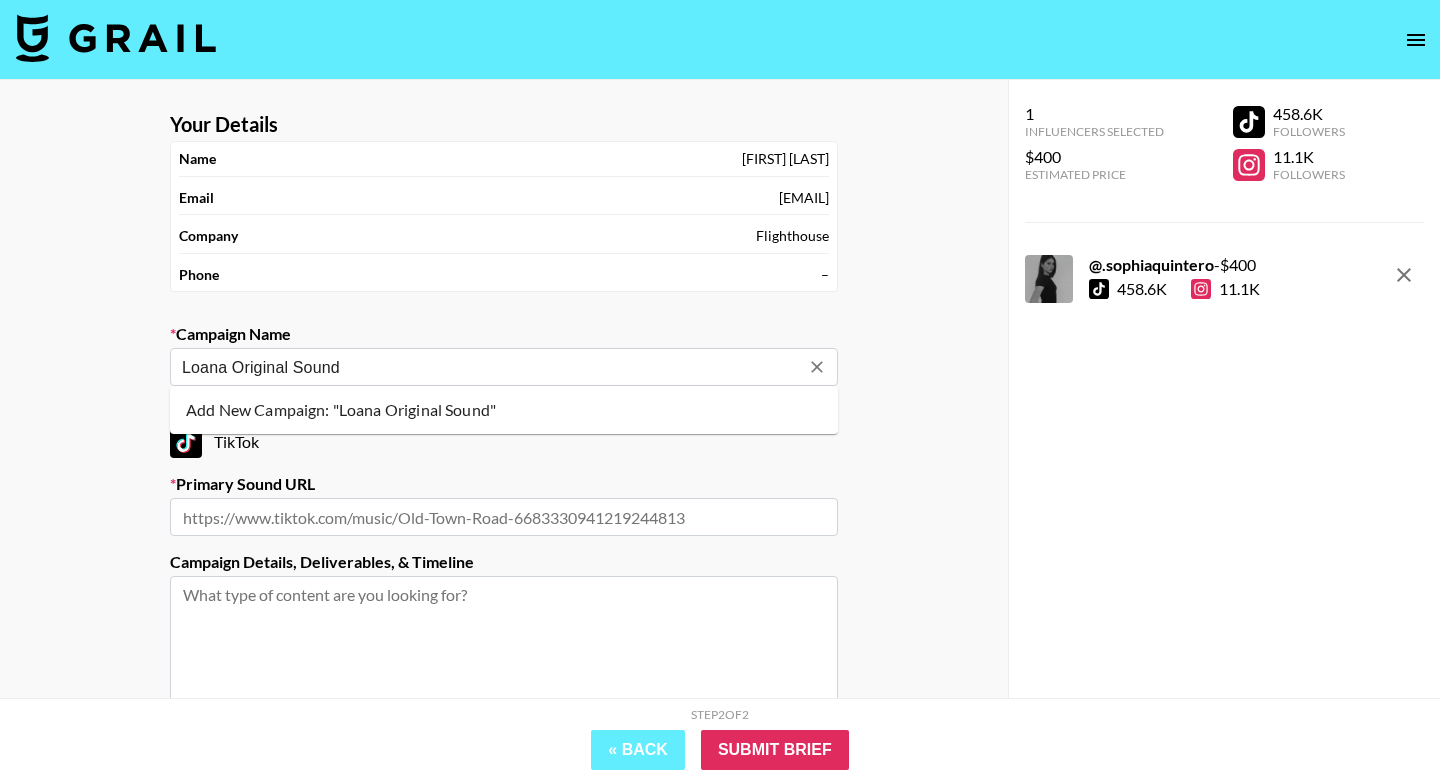 click on "Add New Campaign: "Loana Original Sound"" at bounding box center [504, 410] 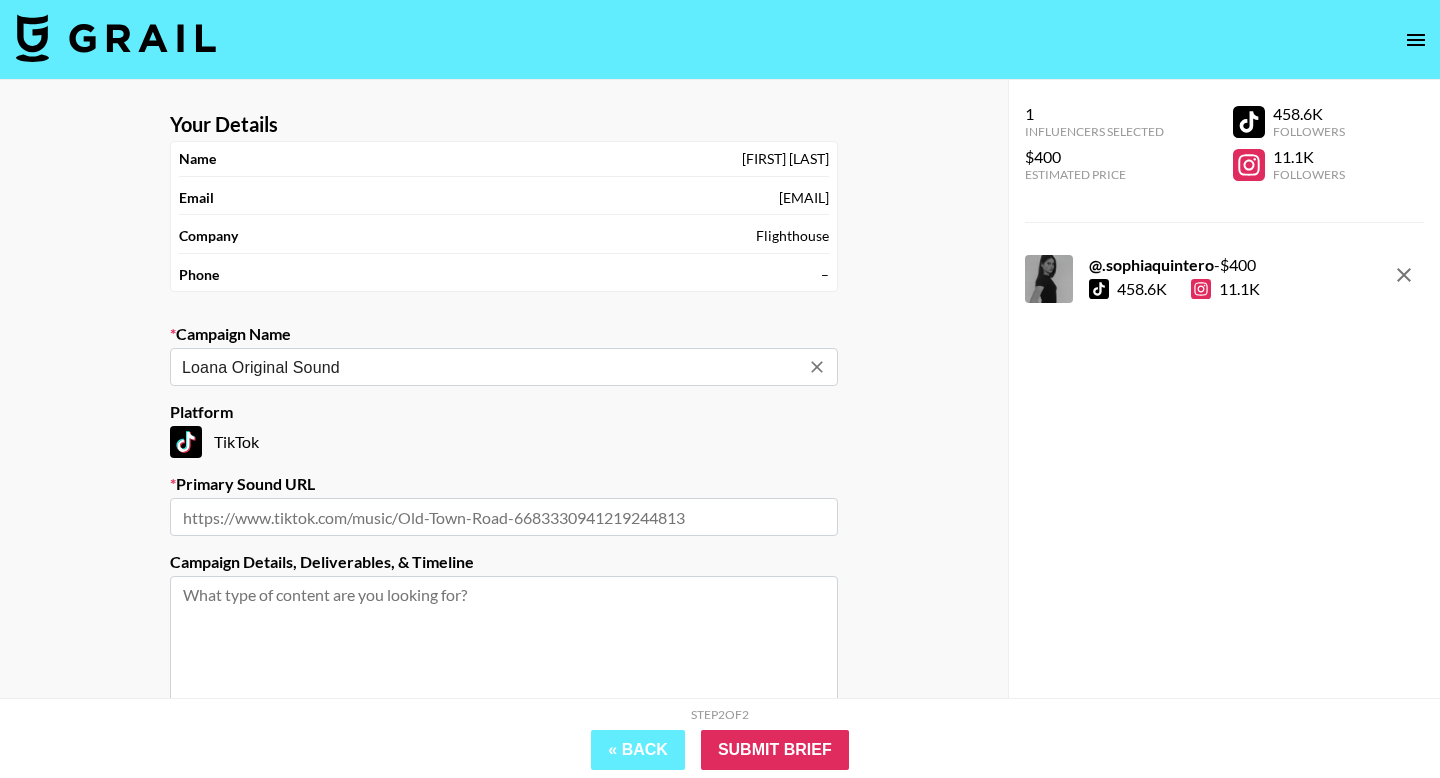 type on "Loana Original Sound" 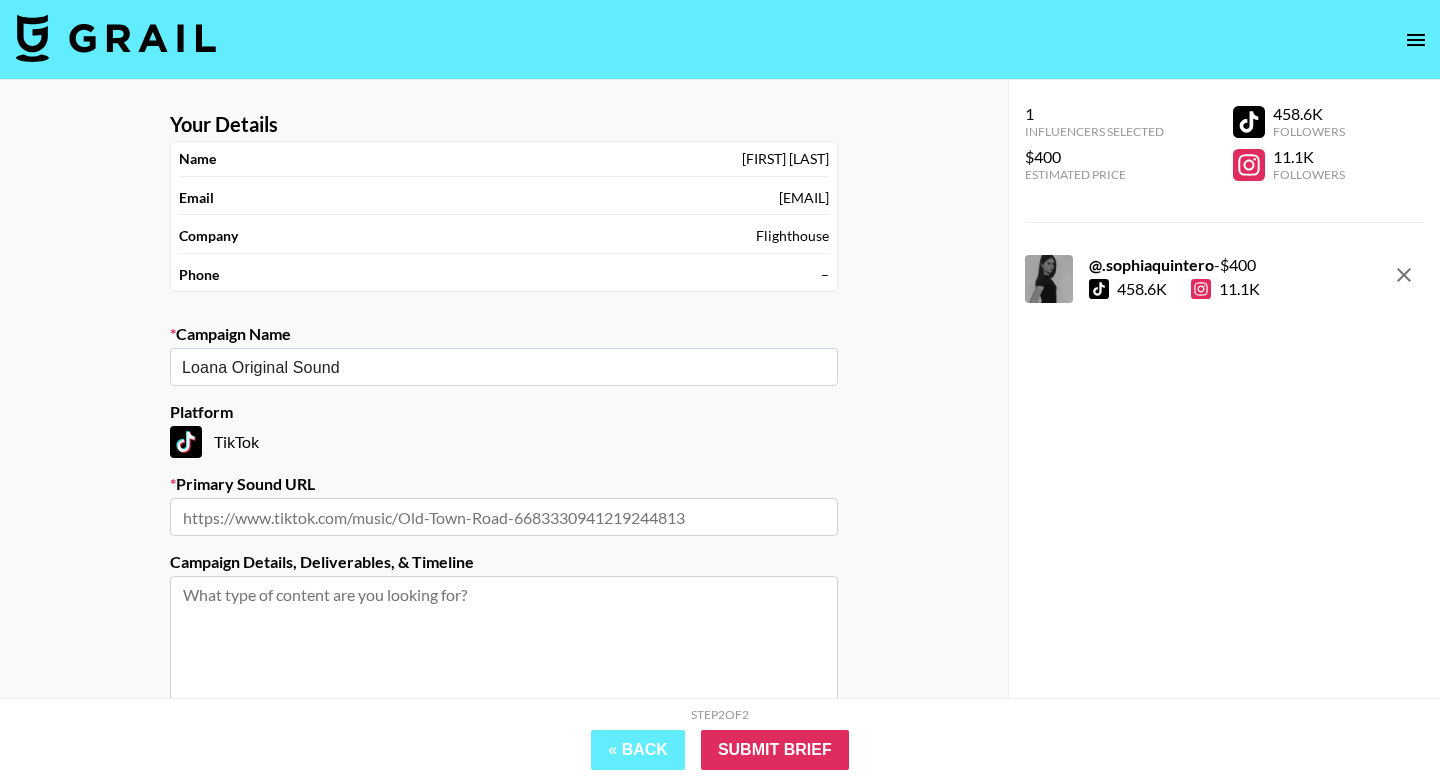click at bounding box center (504, 517) 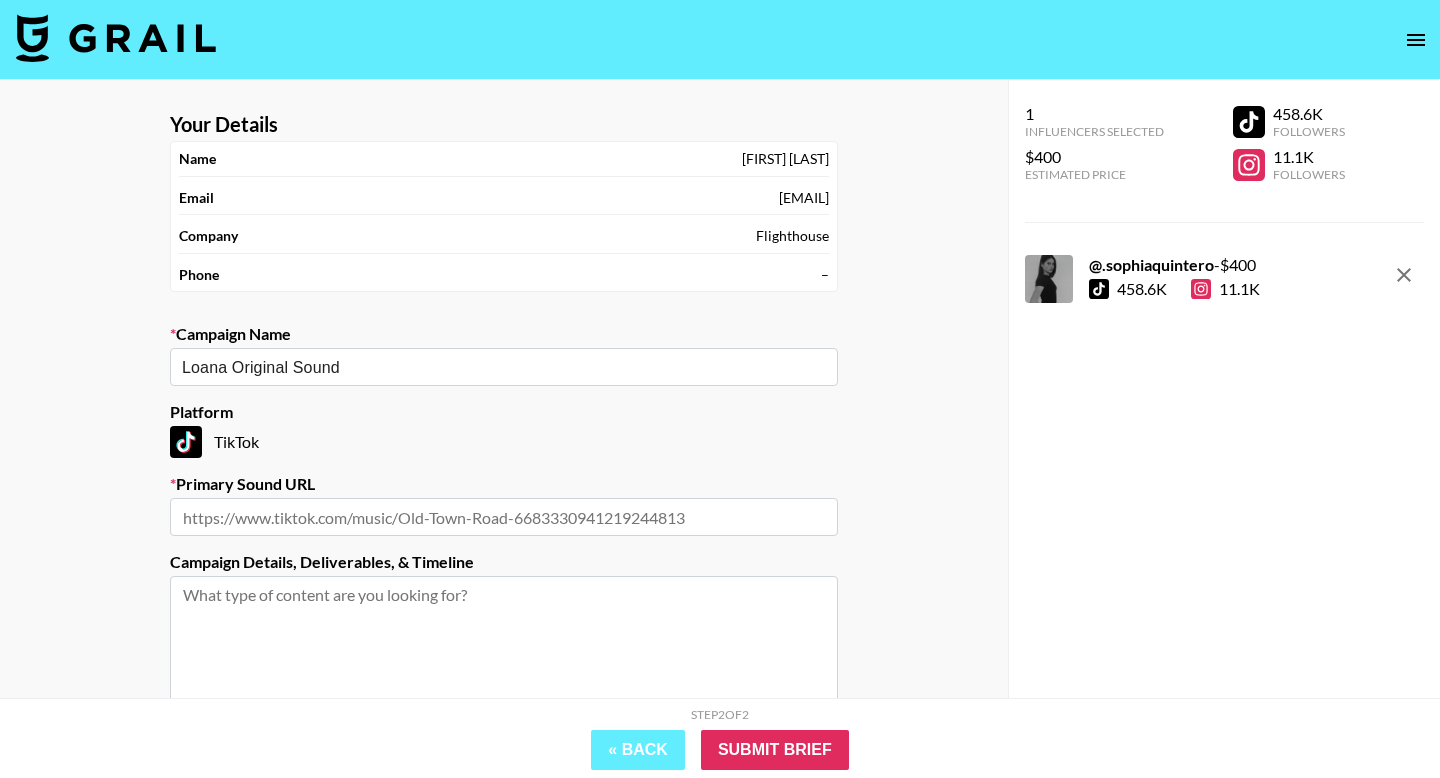 paste on "https://www.tiktok.com/music/original-sound-7518132307031575309" 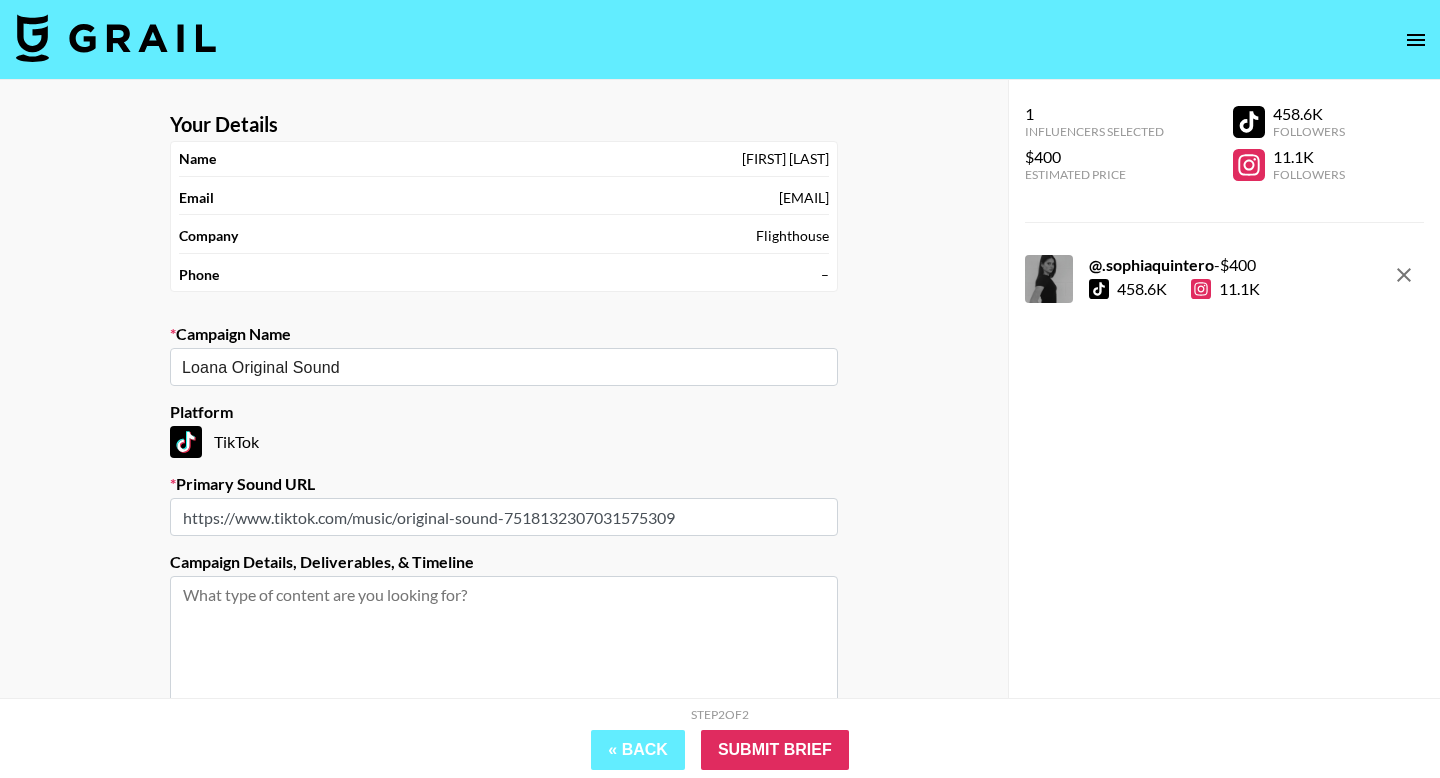 type on "https://www.tiktok.com/music/original-sound-7518132307031575309" 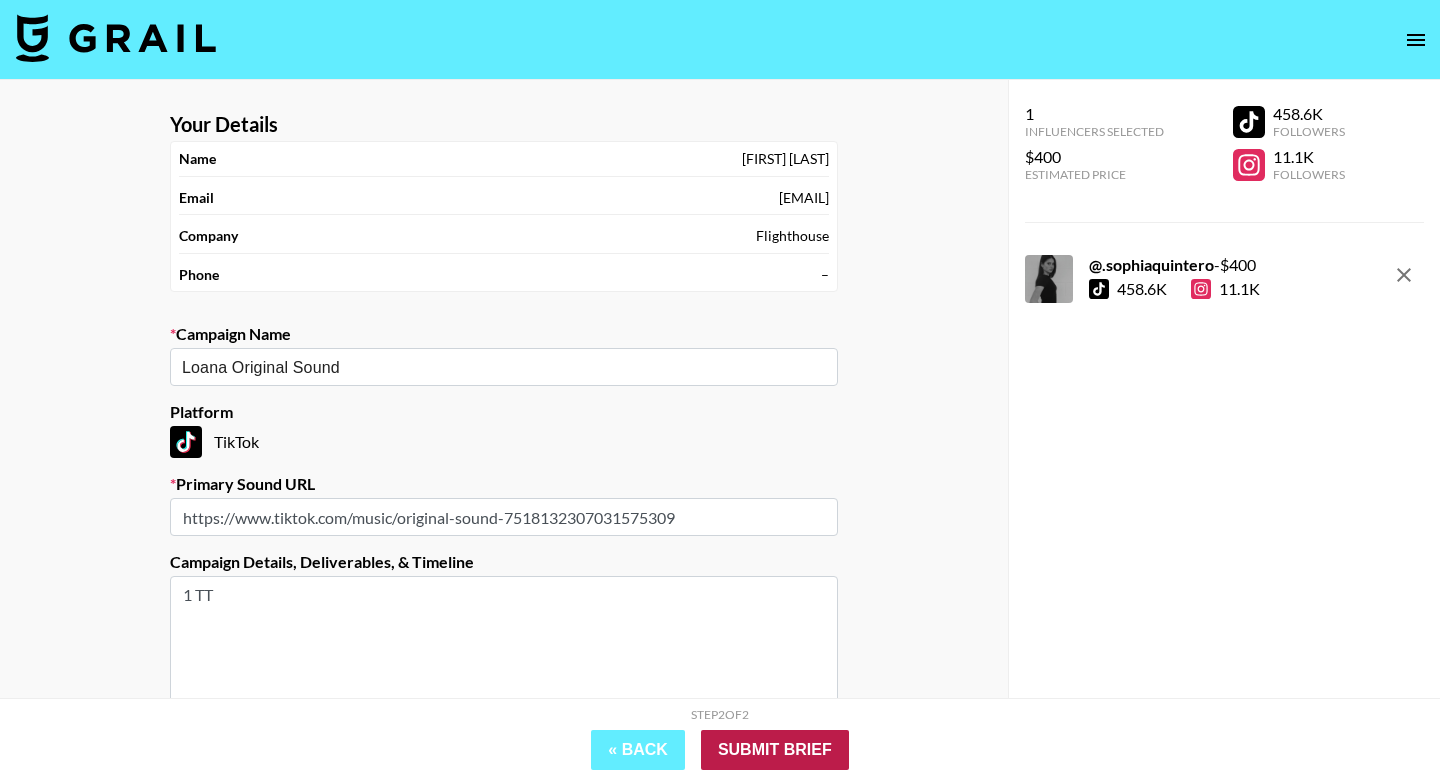 type on "1 TT" 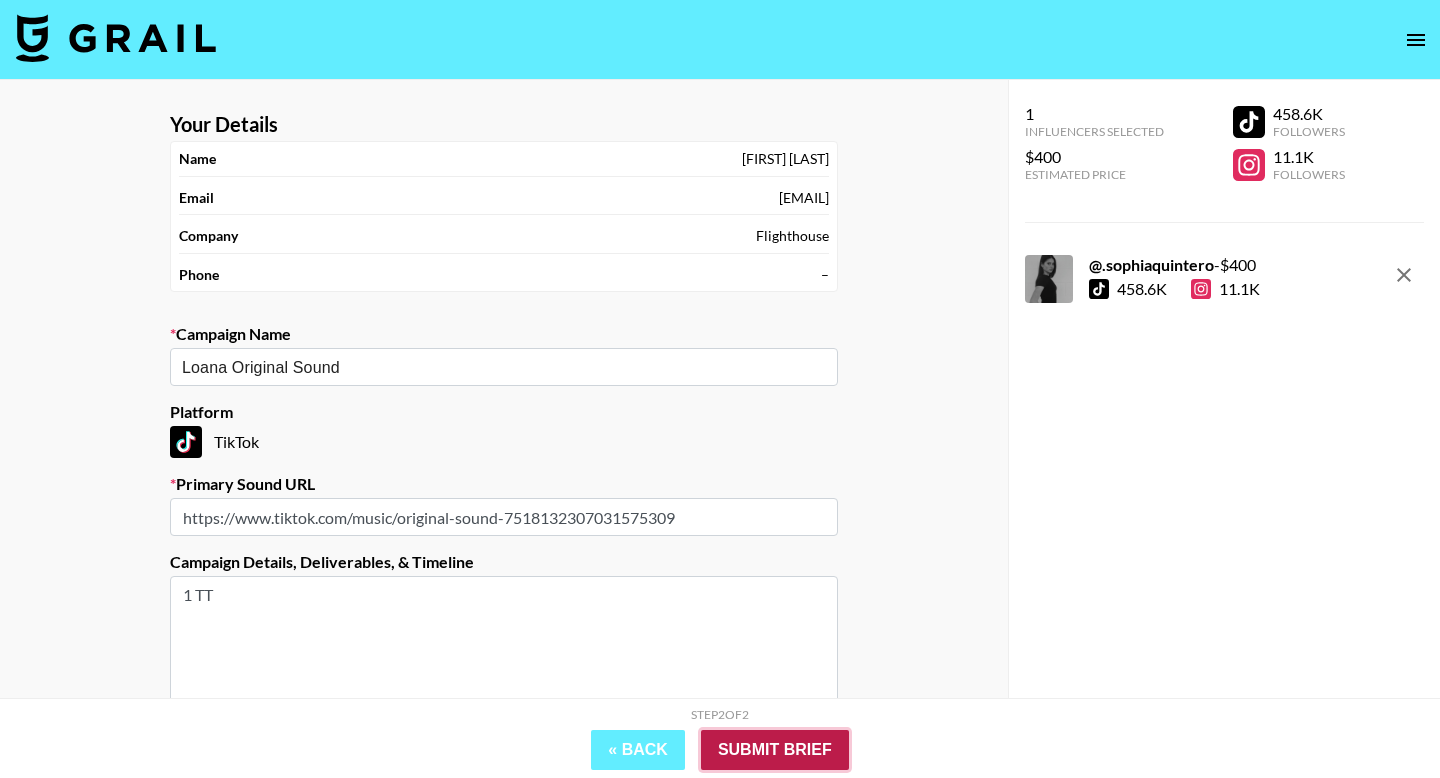 click on "Submit Brief" at bounding box center (775, 750) 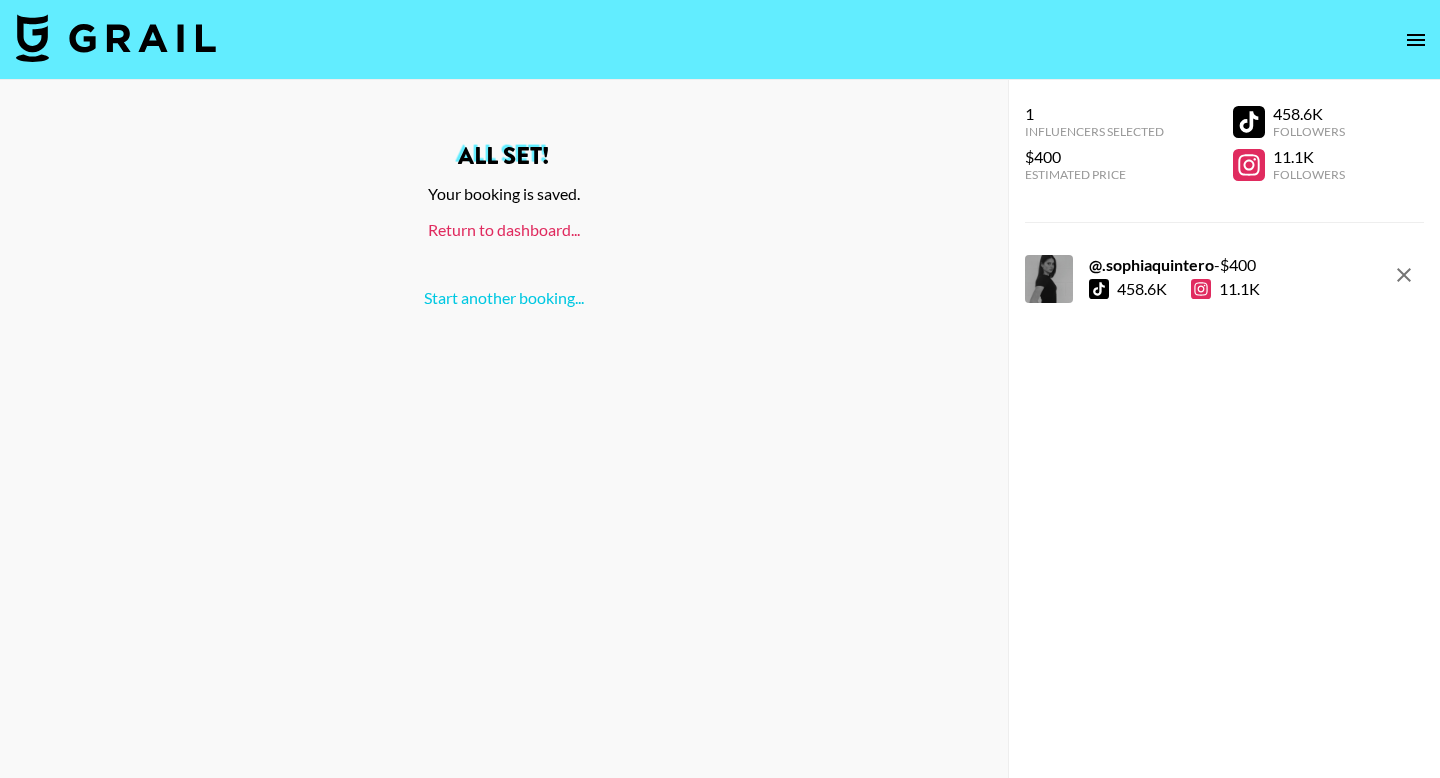 click on "Return to dashboard..." at bounding box center (504, 229) 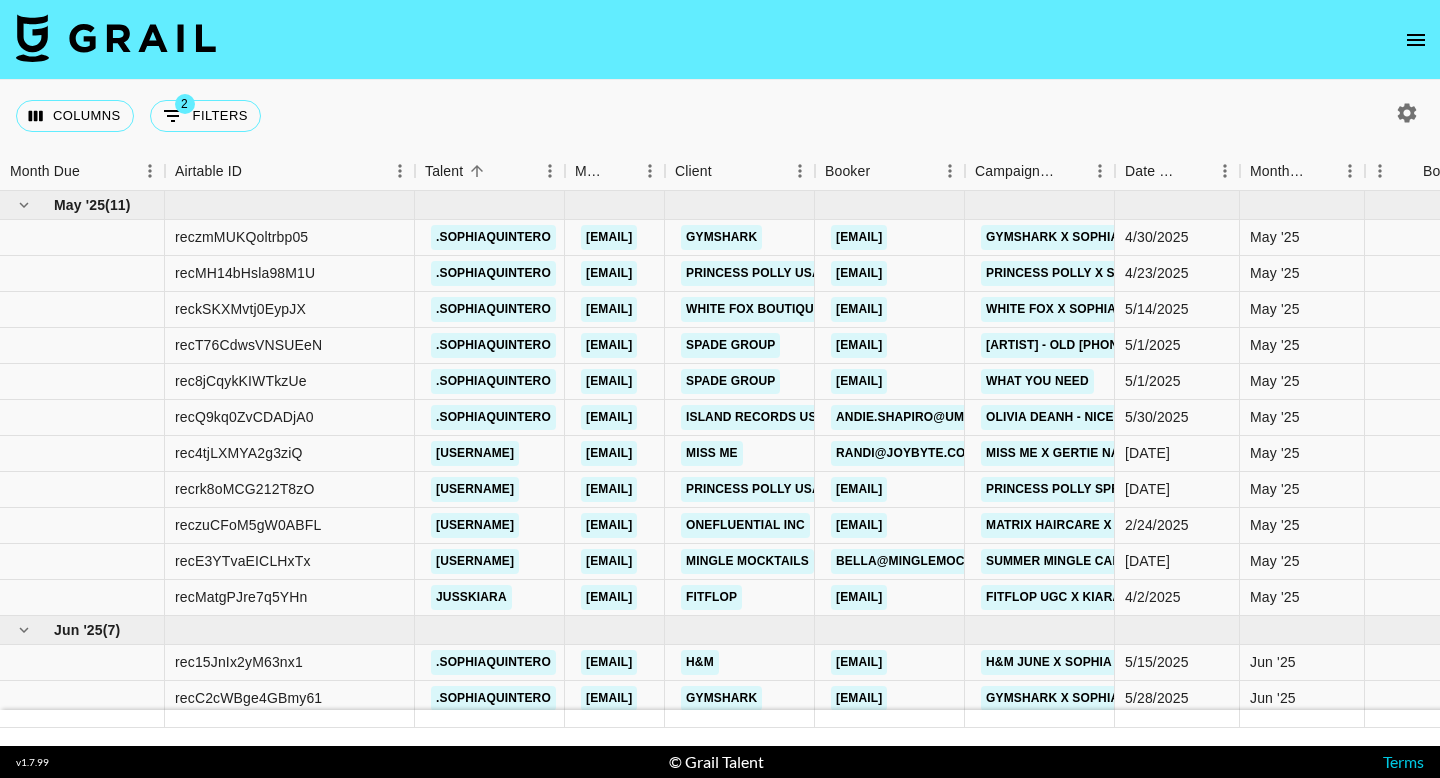scroll, scrollTop: 0, scrollLeft: 0, axis: both 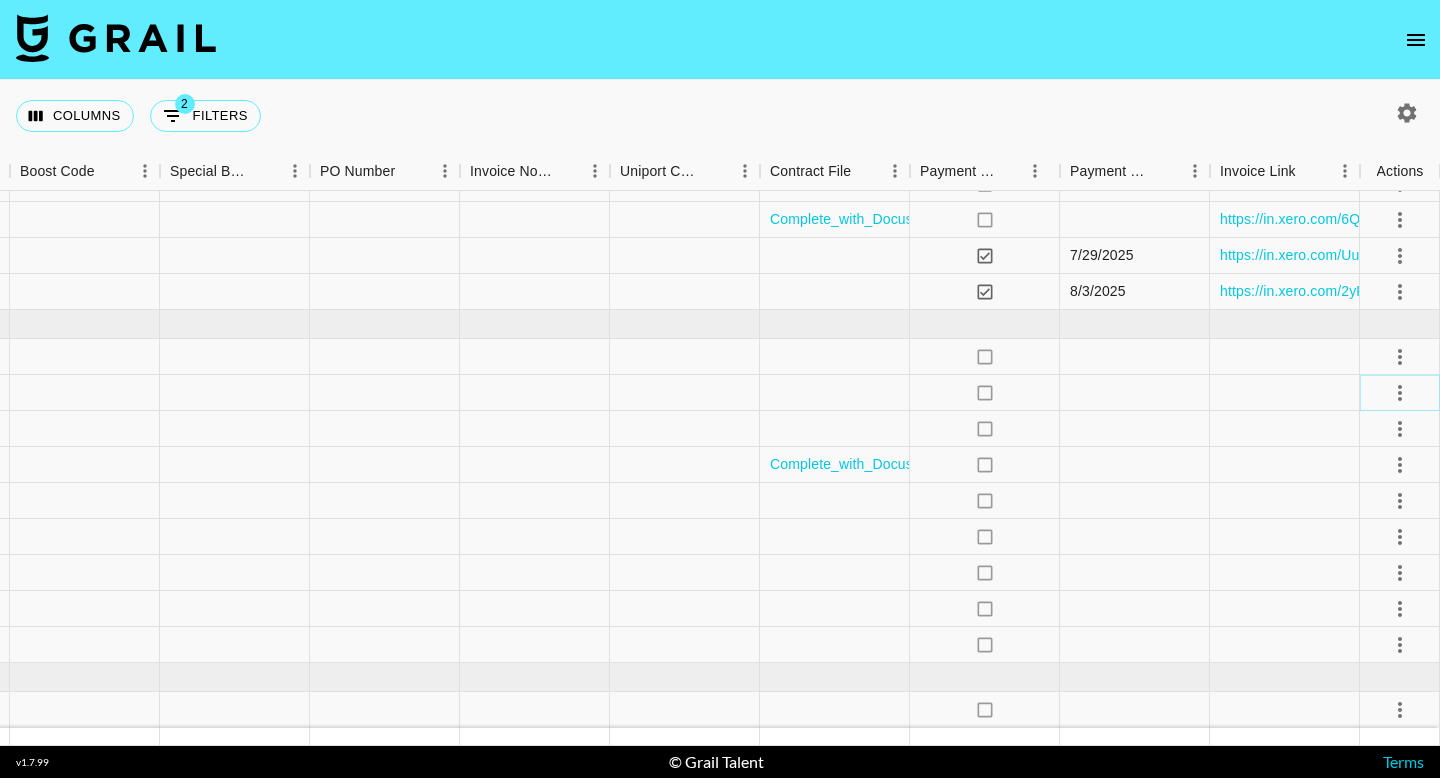 click 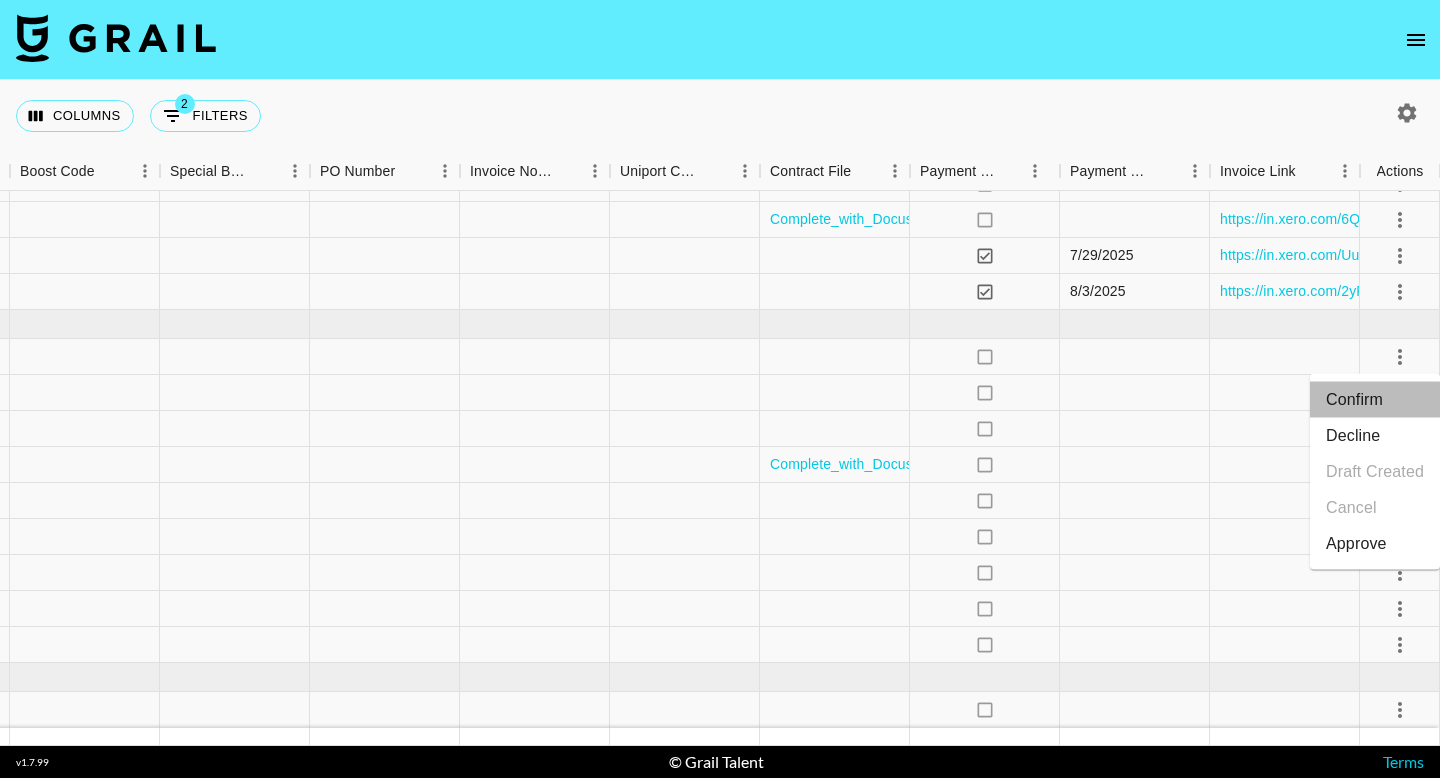 click on "Confirm" at bounding box center (1375, 400) 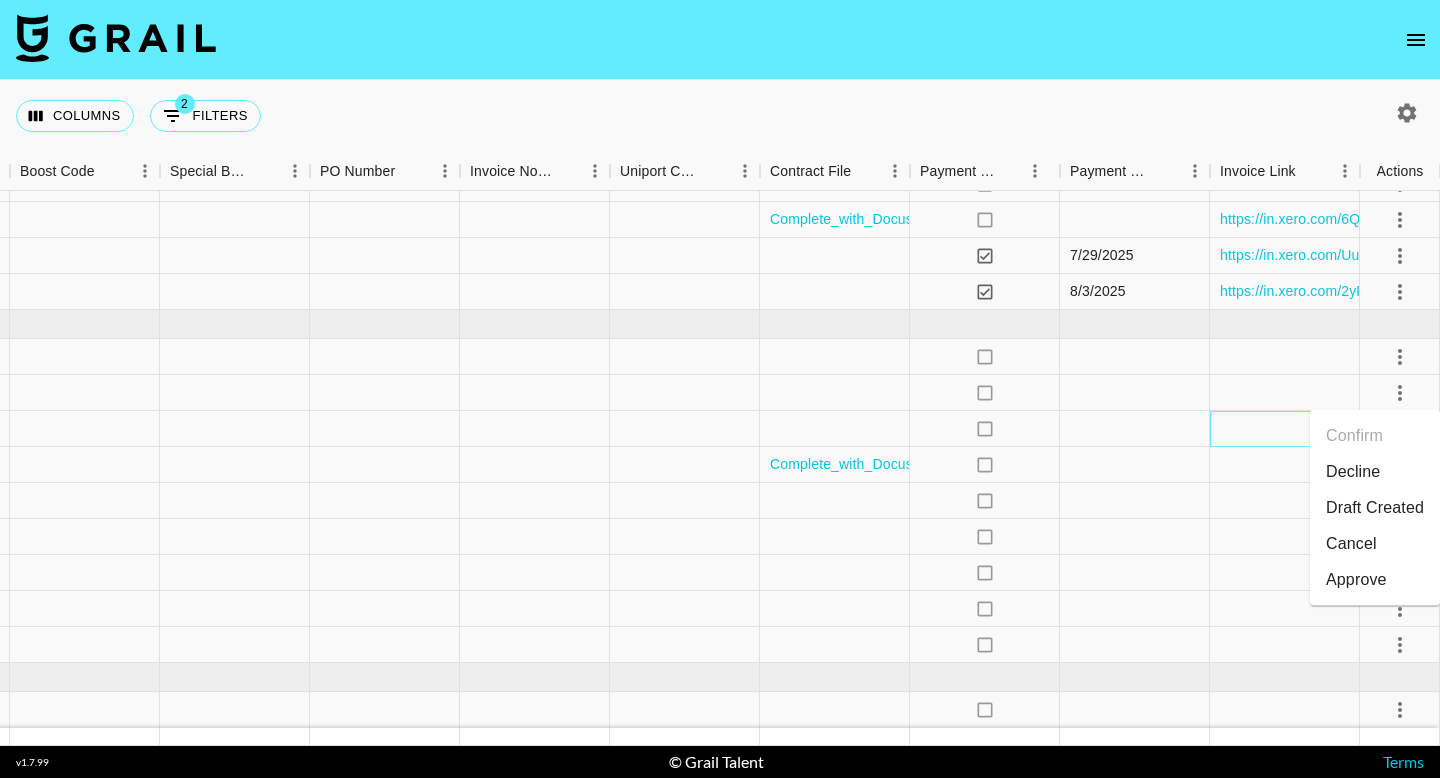 click at bounding box center (1285, 429) 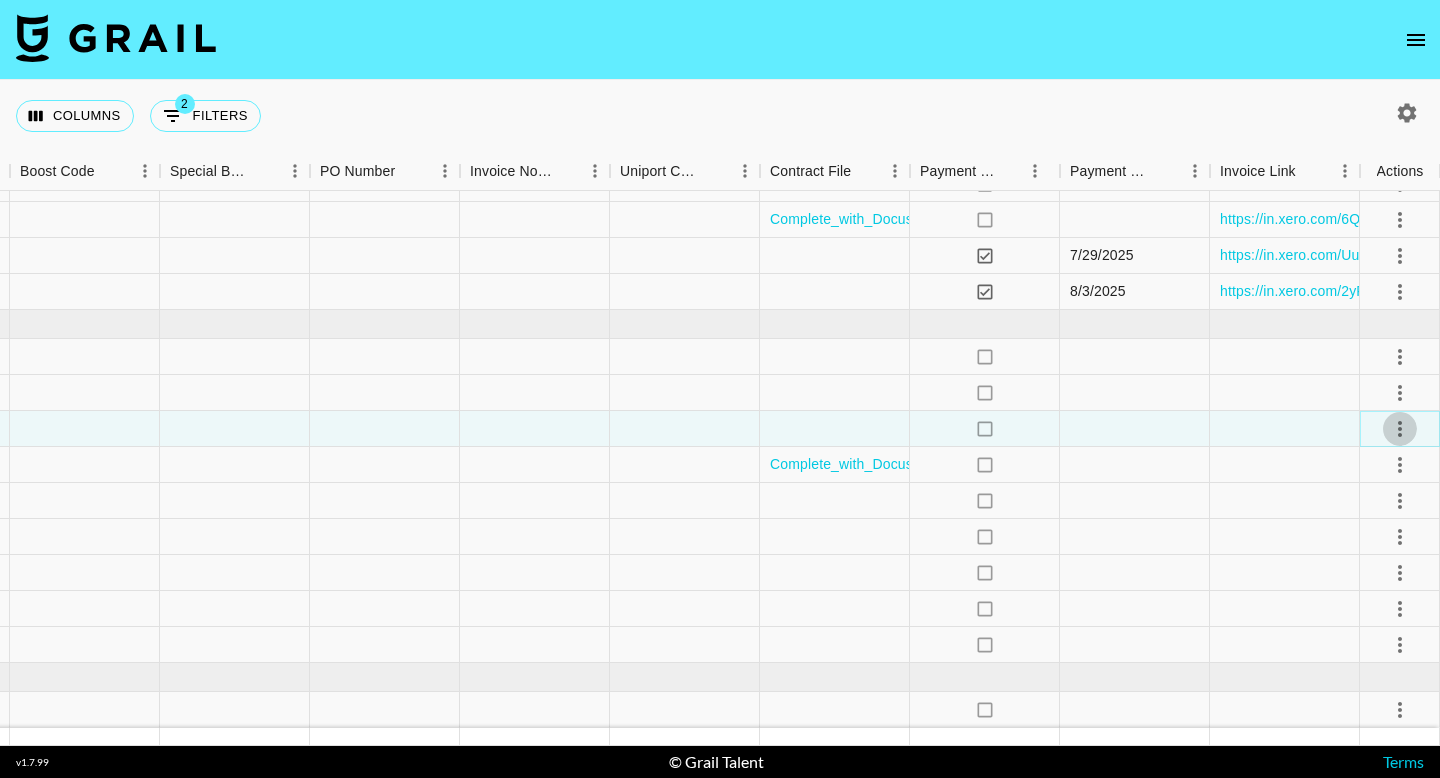 click 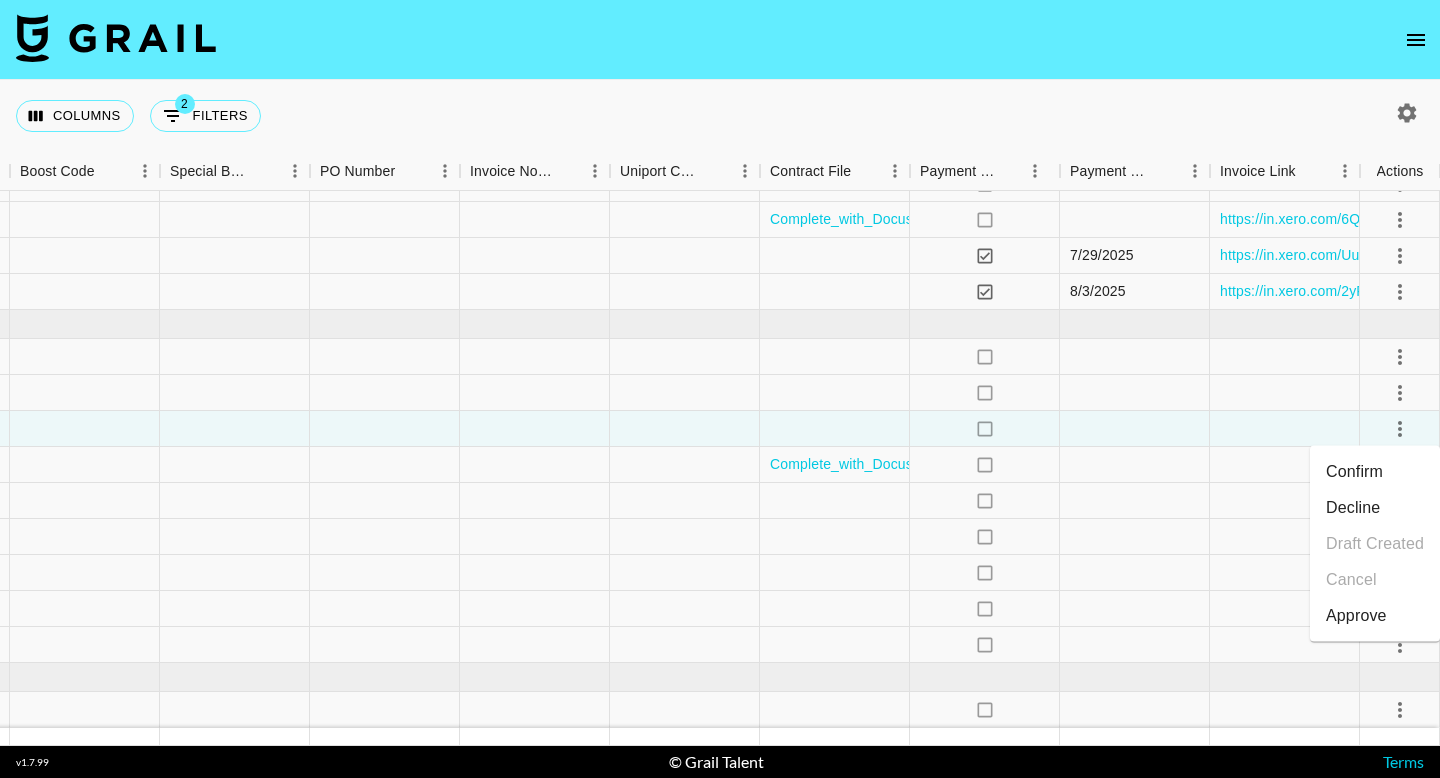 click on "Confirm" at bounding box center (1375, 472) 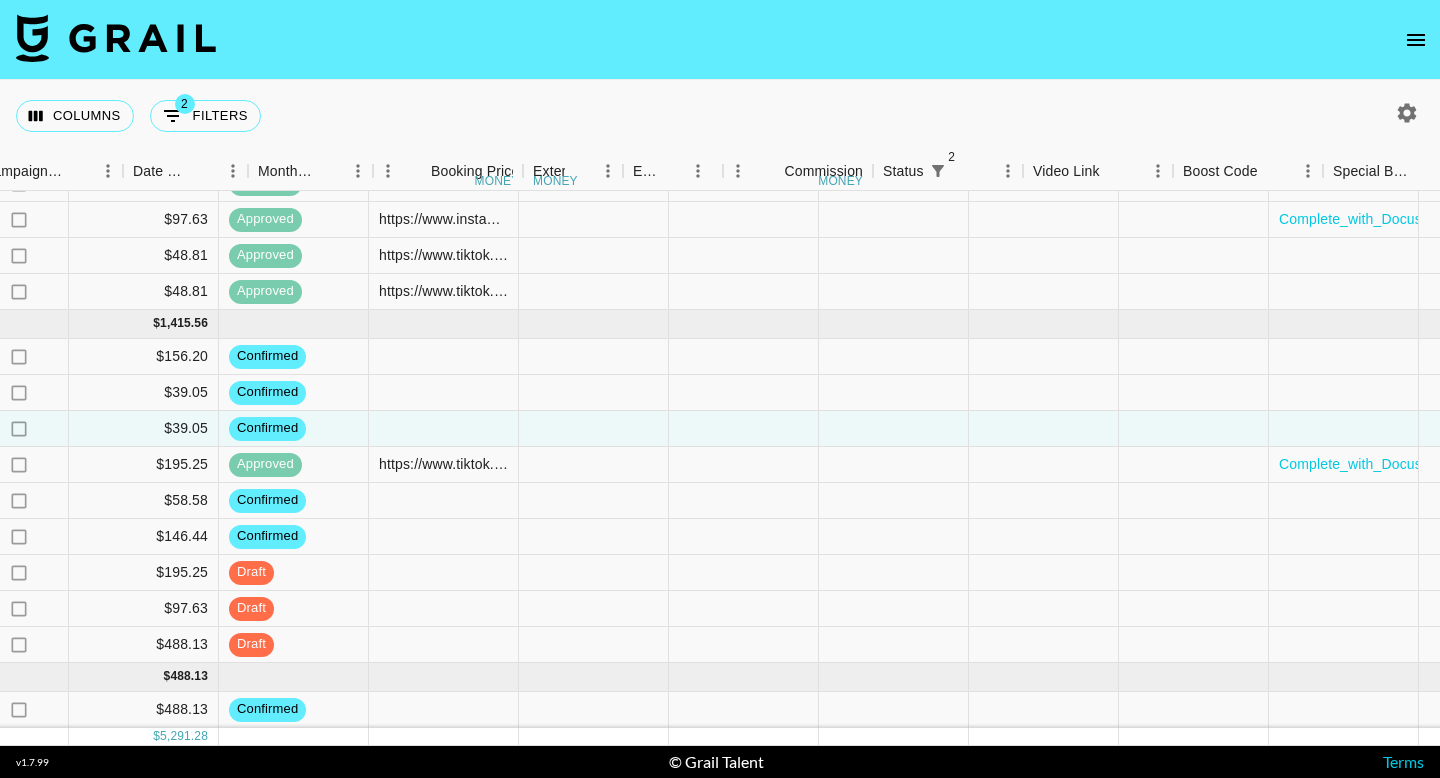 scroll, scrollTop: 976, scrollLeft: 2155, axis: both 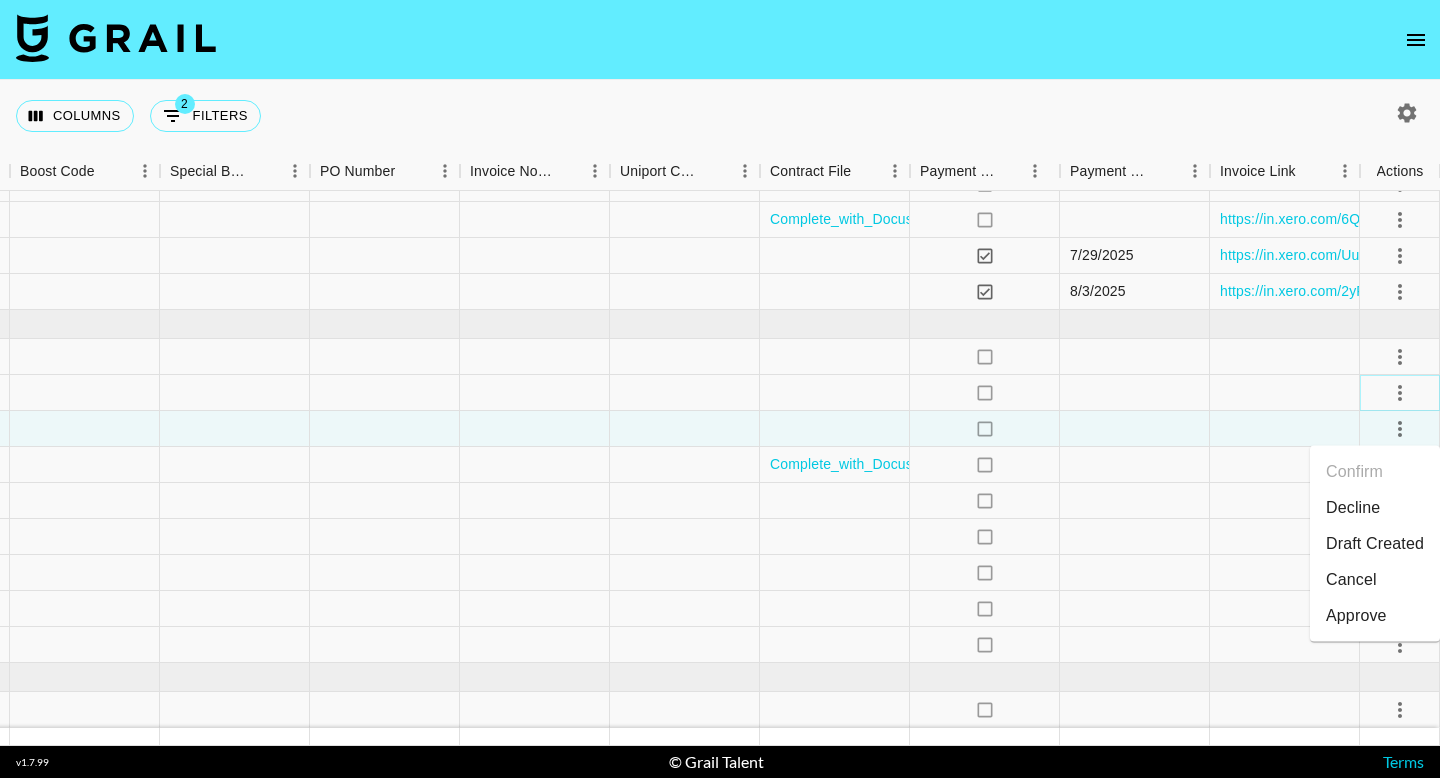 click 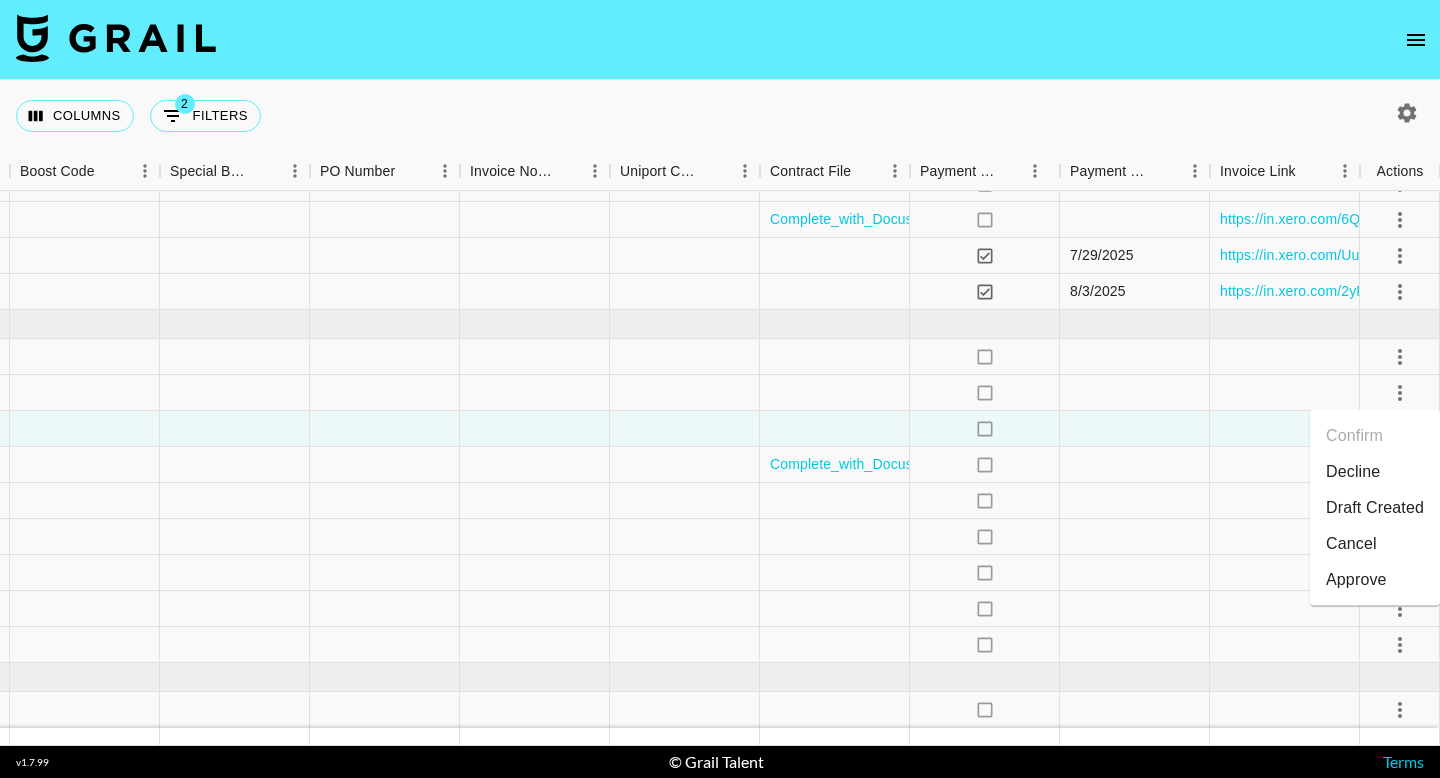 drag, startPoint x: 1373, startPoint y: 495, endPoint x: 1325, endPoint y: 494, distance: 48.010414 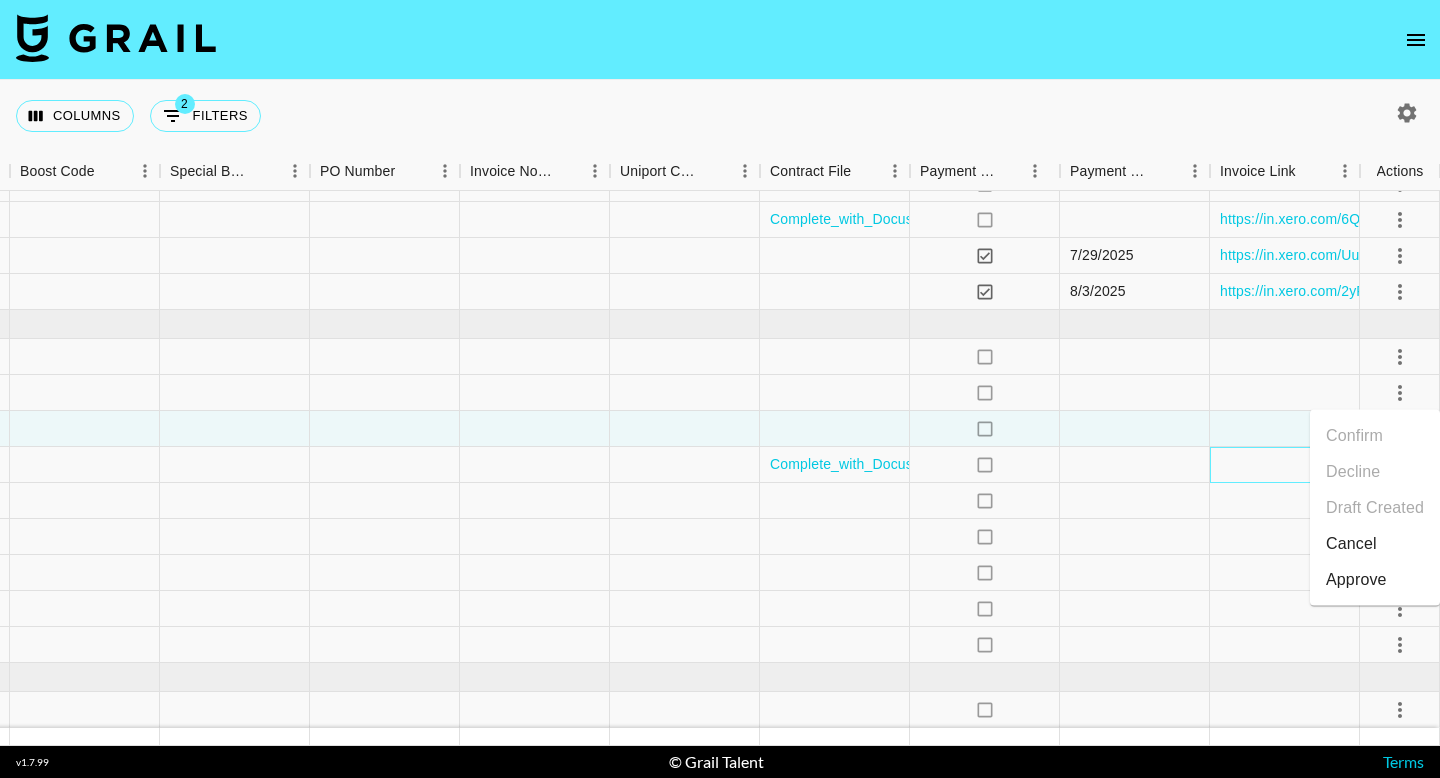 click at bounding box center (1285, 465) 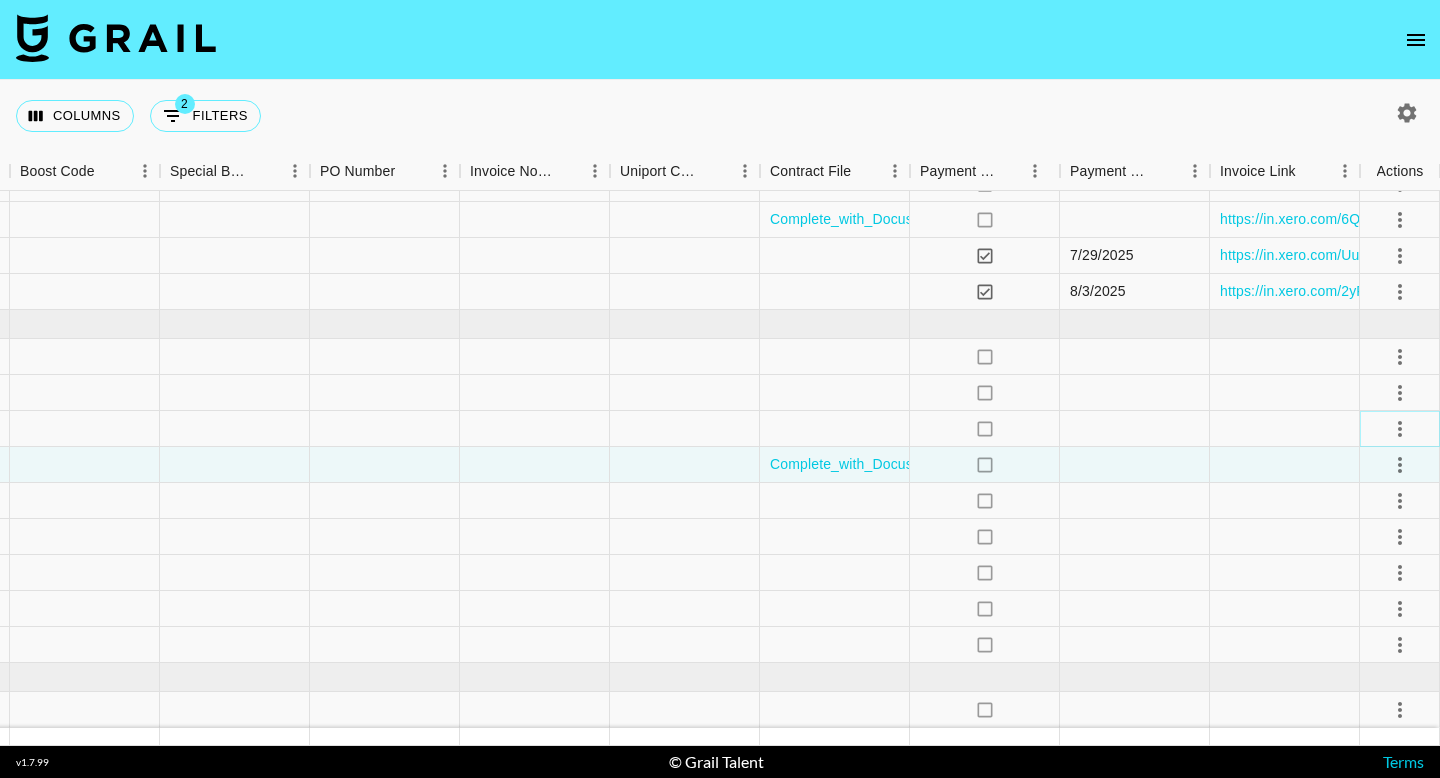 click 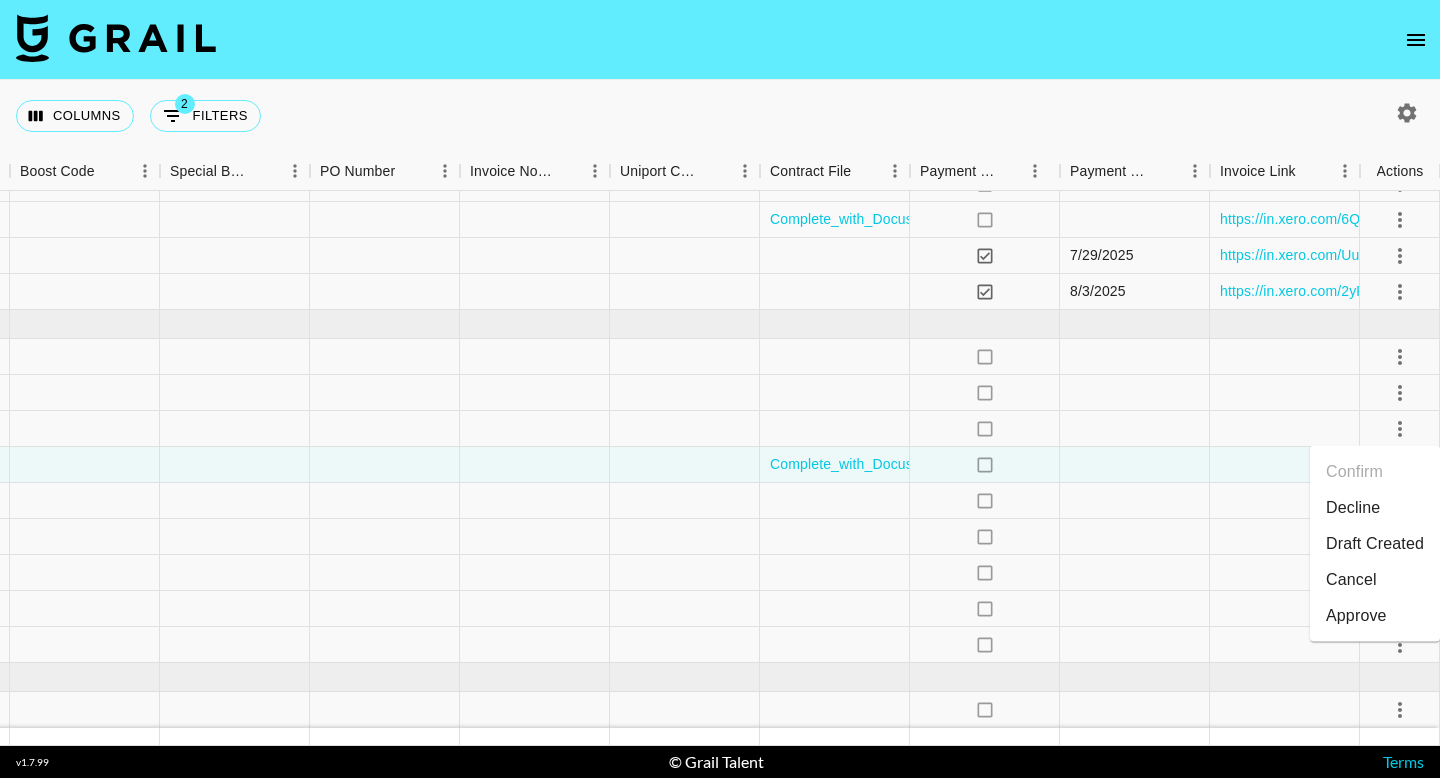 click on "Draft Created" at bounding box center [1375, 544] 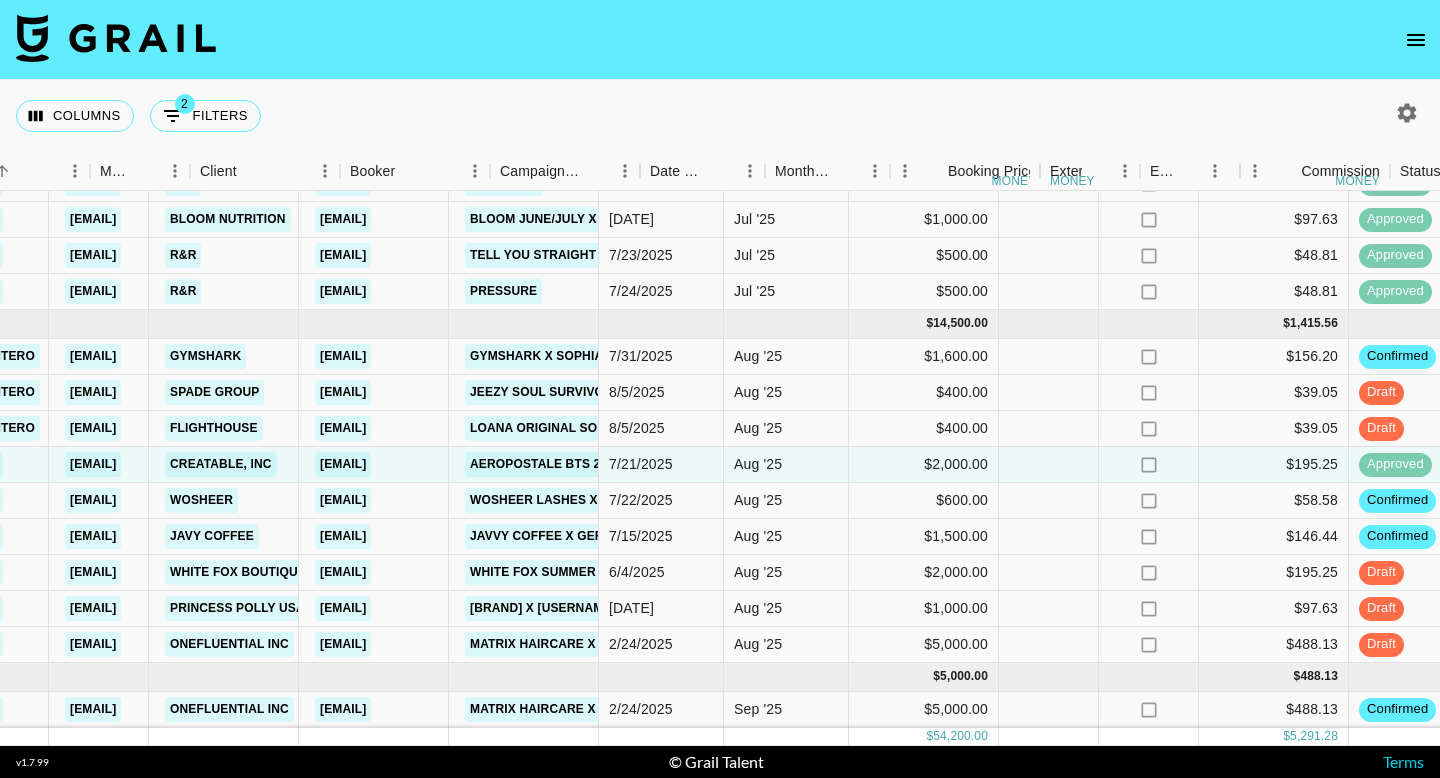 scroll, scrollTop: 976, scrollLeft: 529, axis: both 